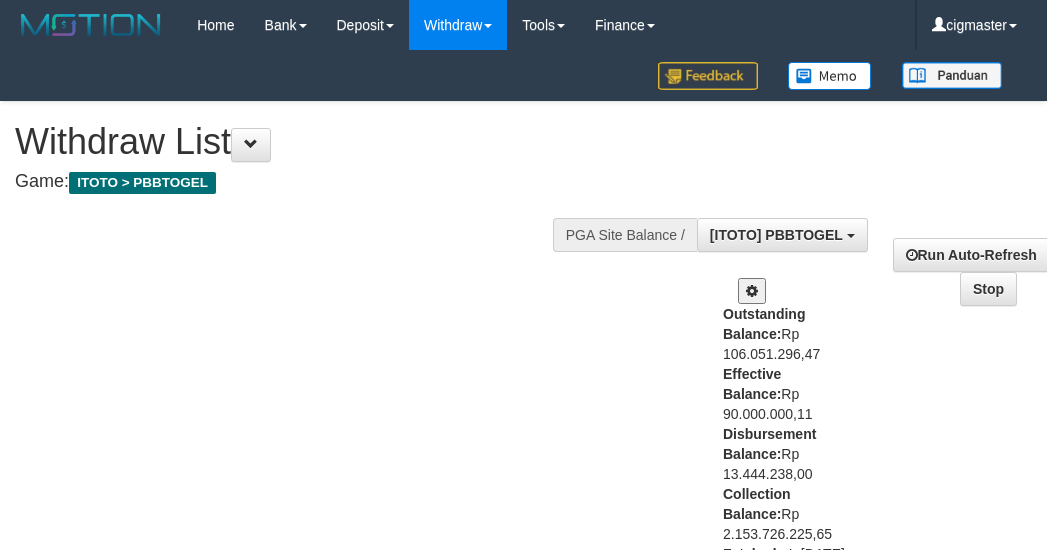select on "**" 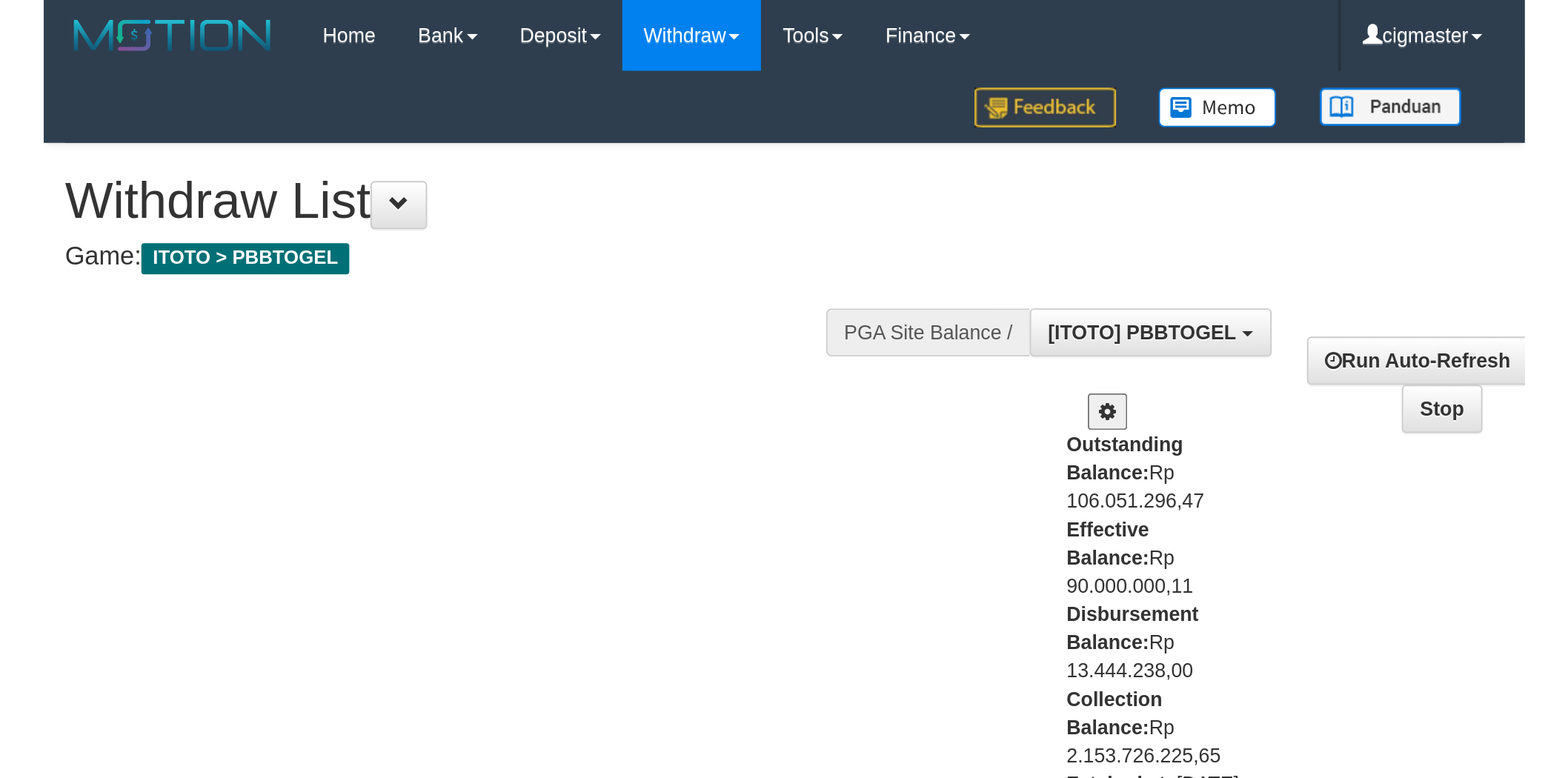 scroll, scrollTop: 0, scrollLeft: 0, axis: both 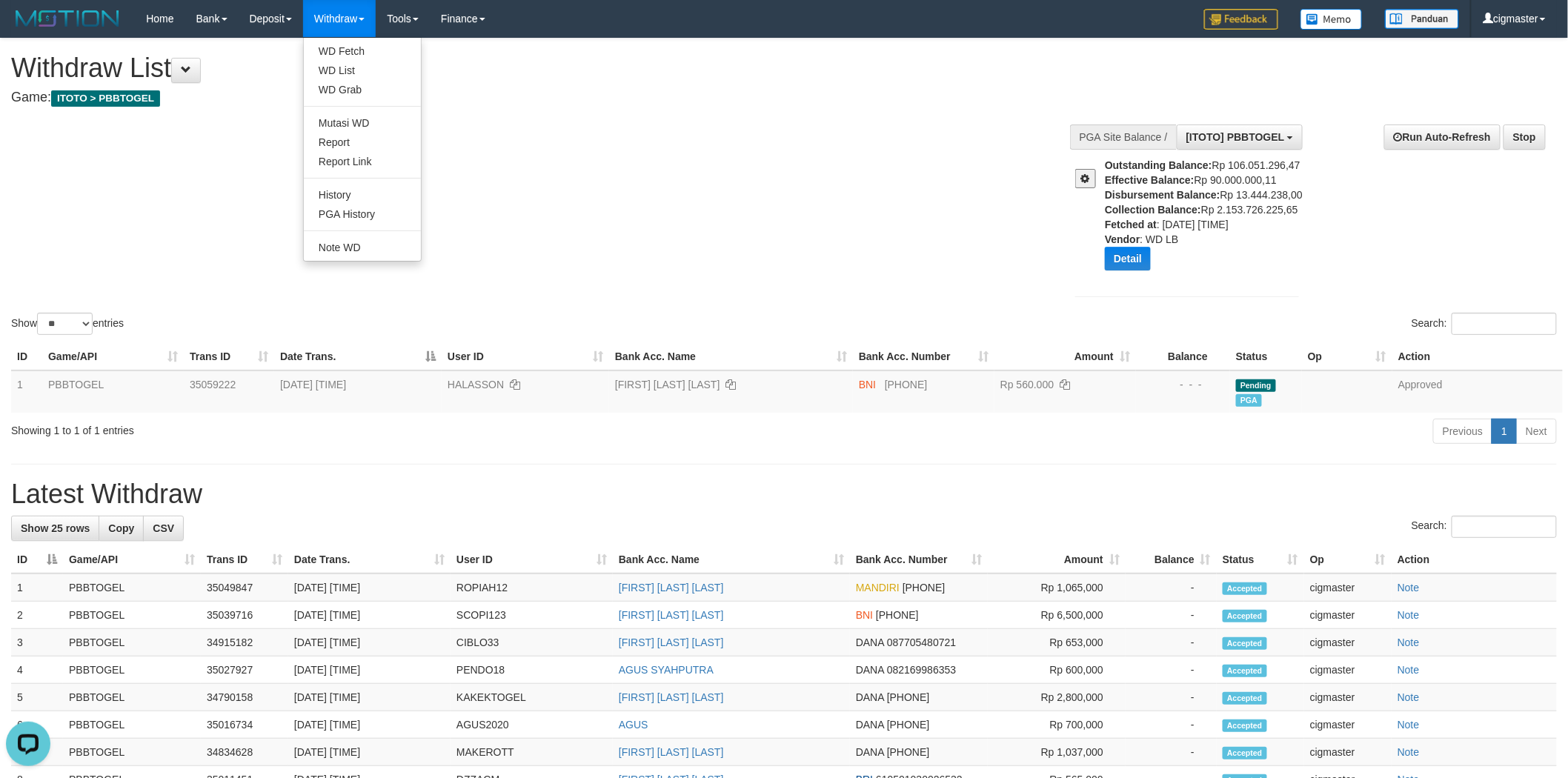click on "Withdraw" at bounding box center (339, 19) 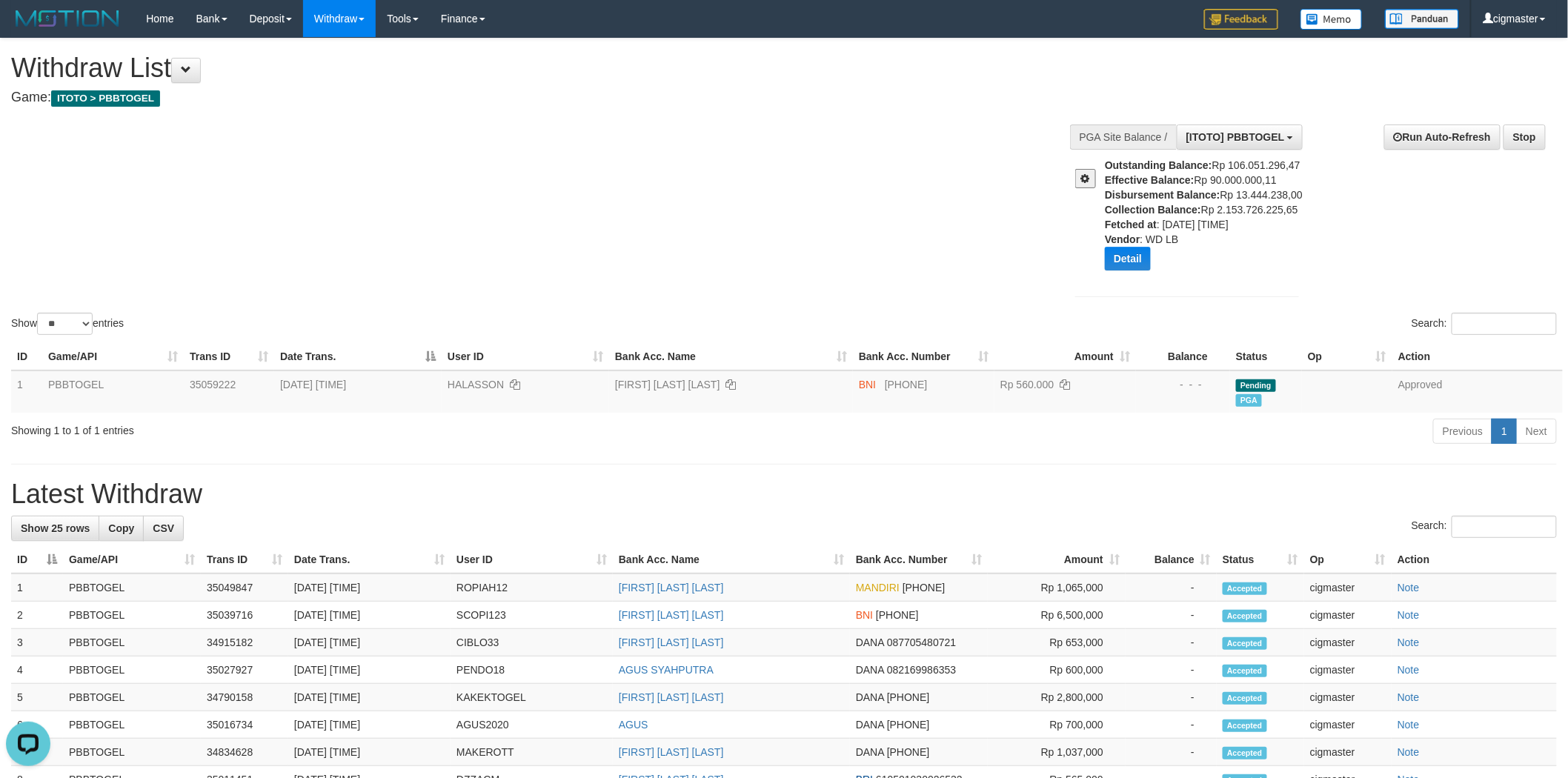 click on "Withdraw" at bounding box center (339, 19) 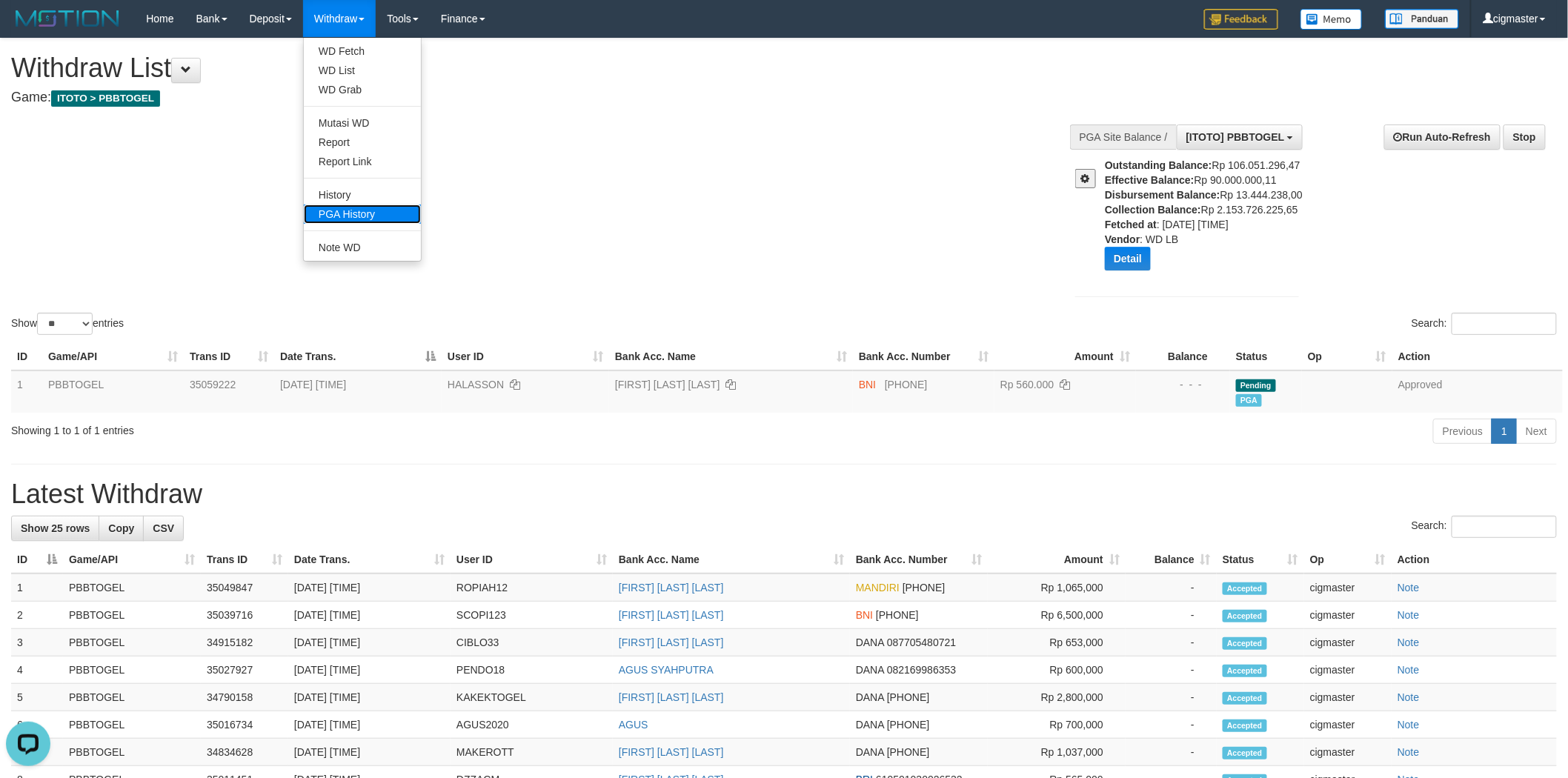 click on "PGA History" at bounding box center (362, 214) 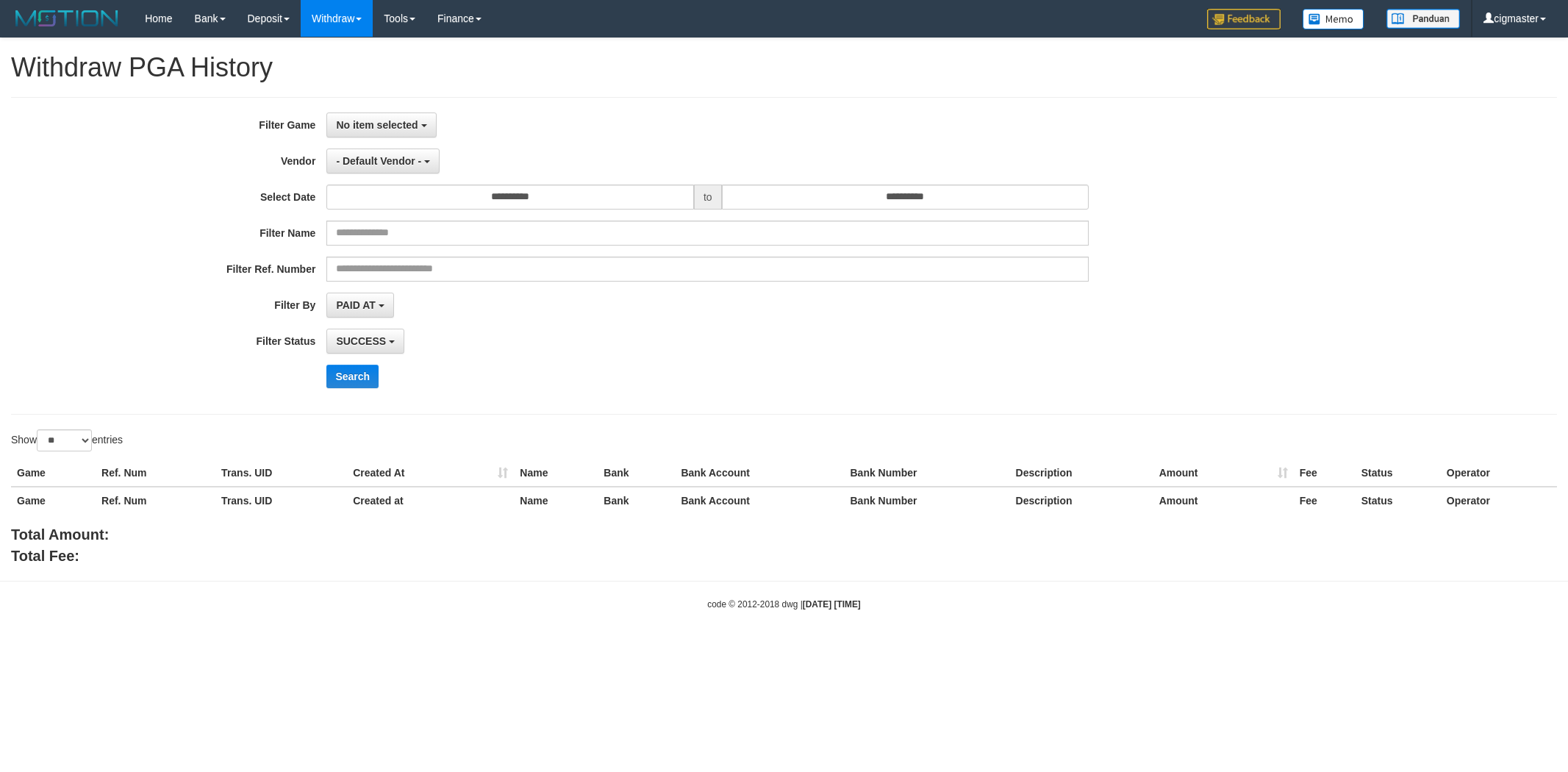 select 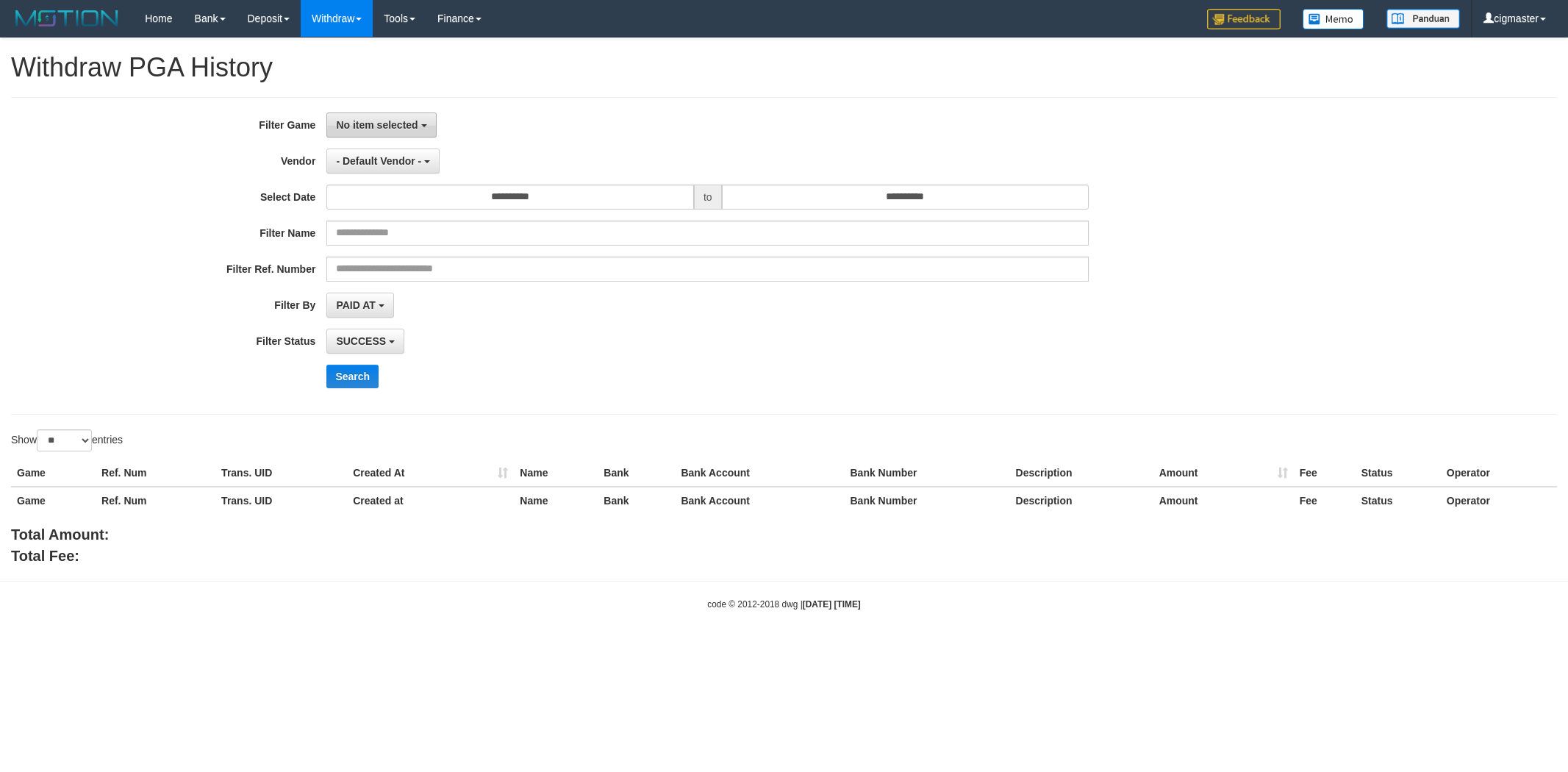 scroll, scrollTop: 0, scrollLeft: 0, axis: both 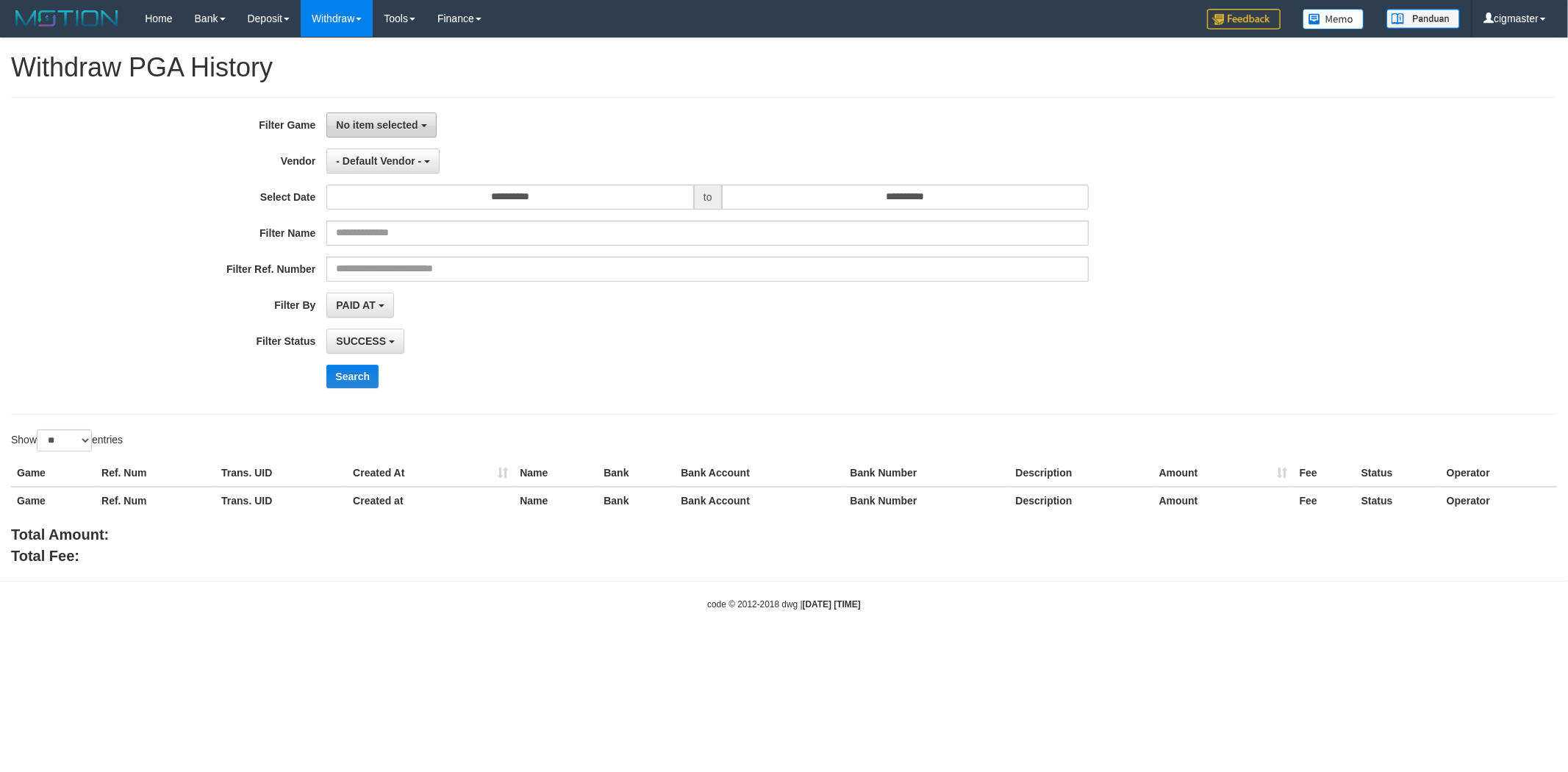 click on "No item selected" at bounding box center (376, 125) 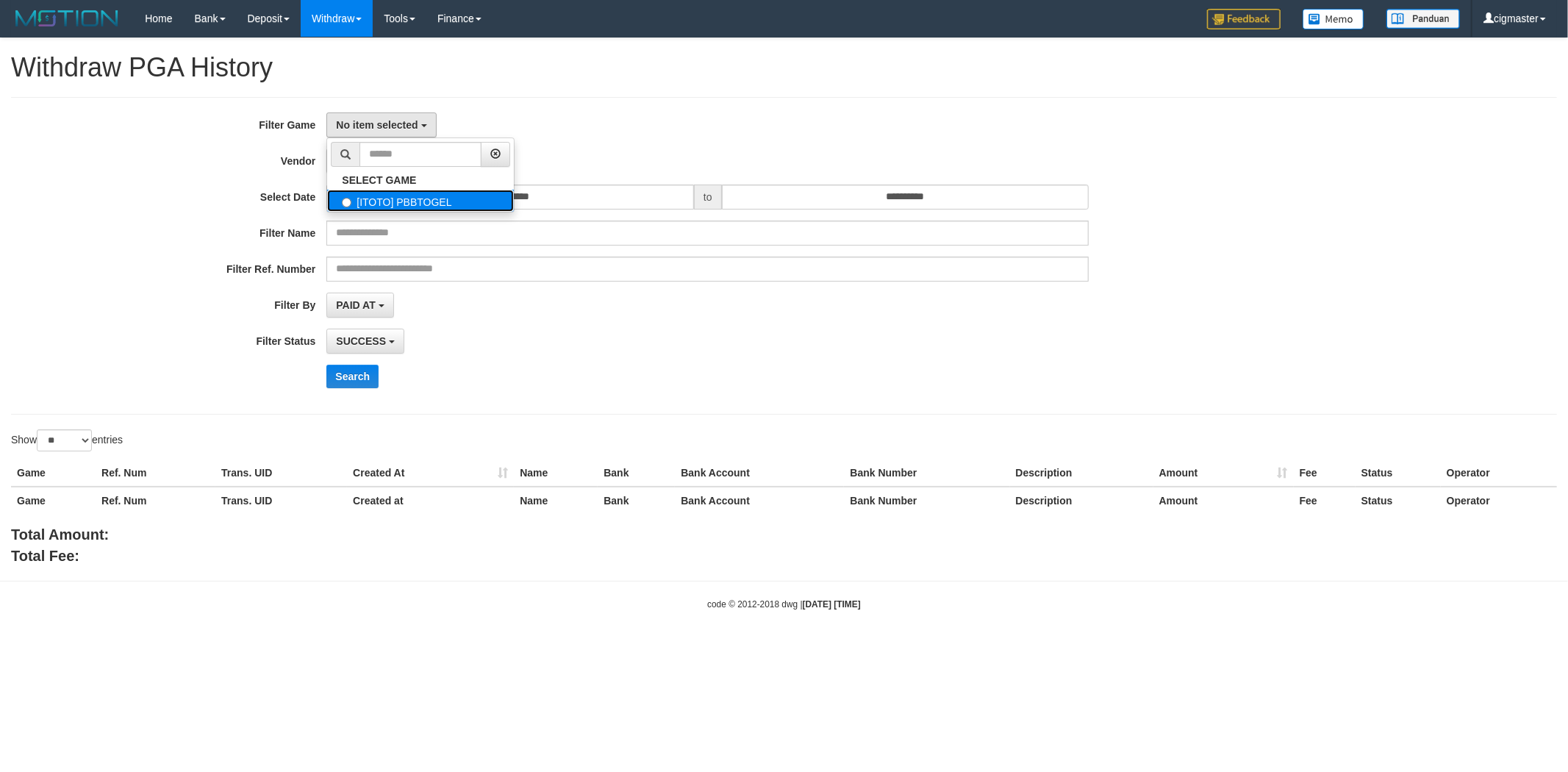 click on "[ITOTO] PBBTOGEL" at bounding box center [420, 201] 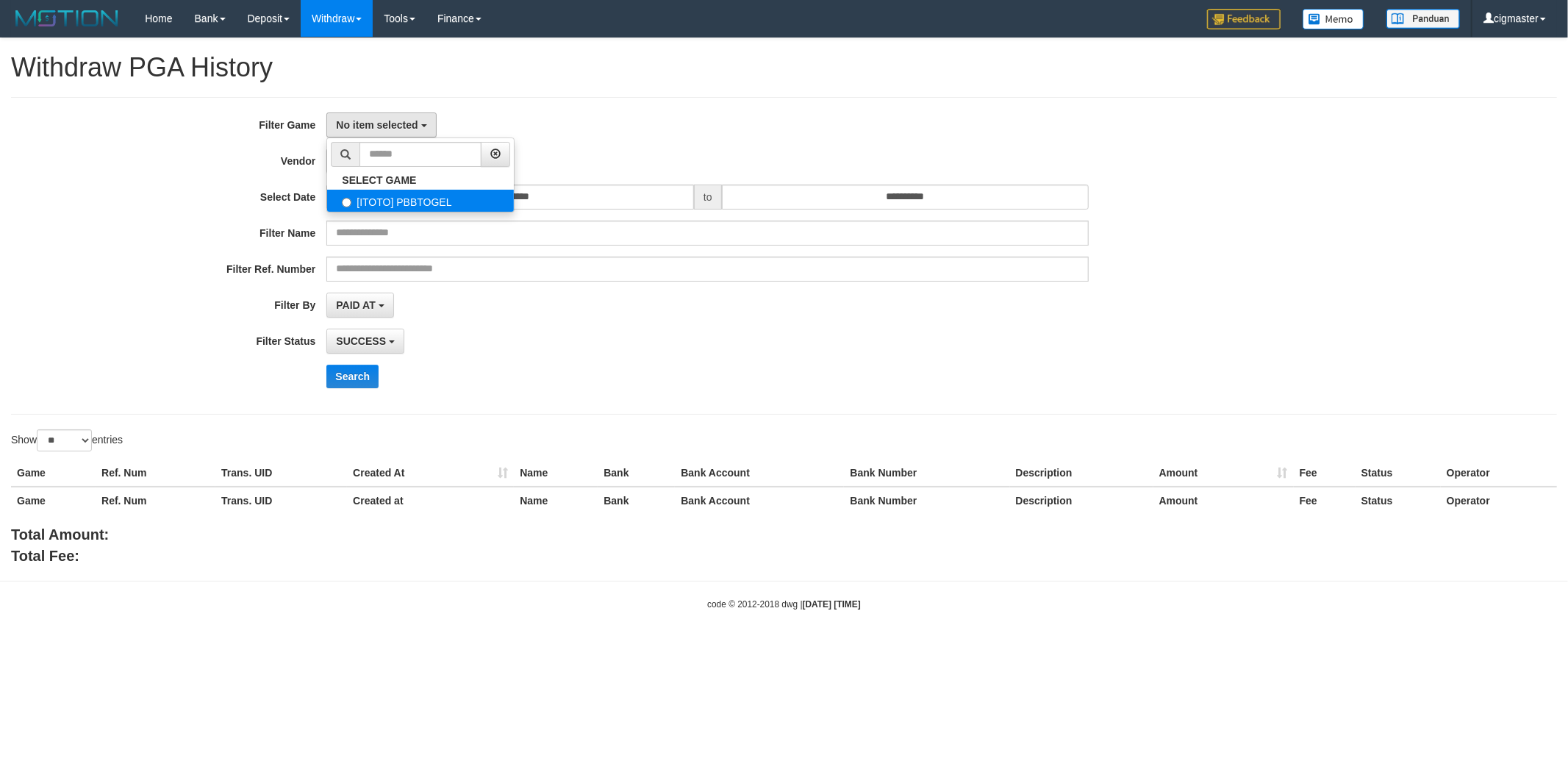 select on "****" 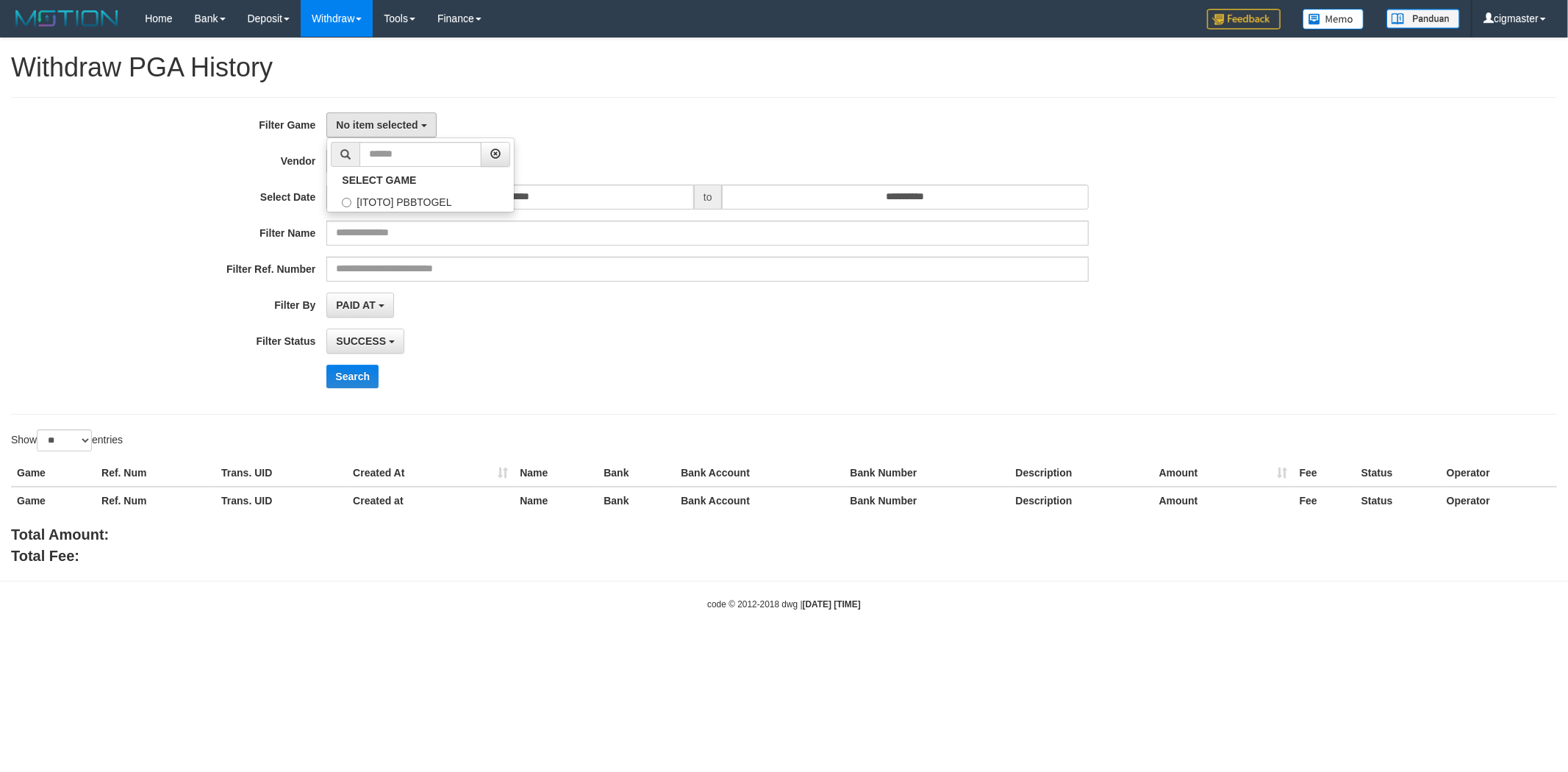 scroll, scrollTop: 12, scrollLeft: 0, axis: vertical 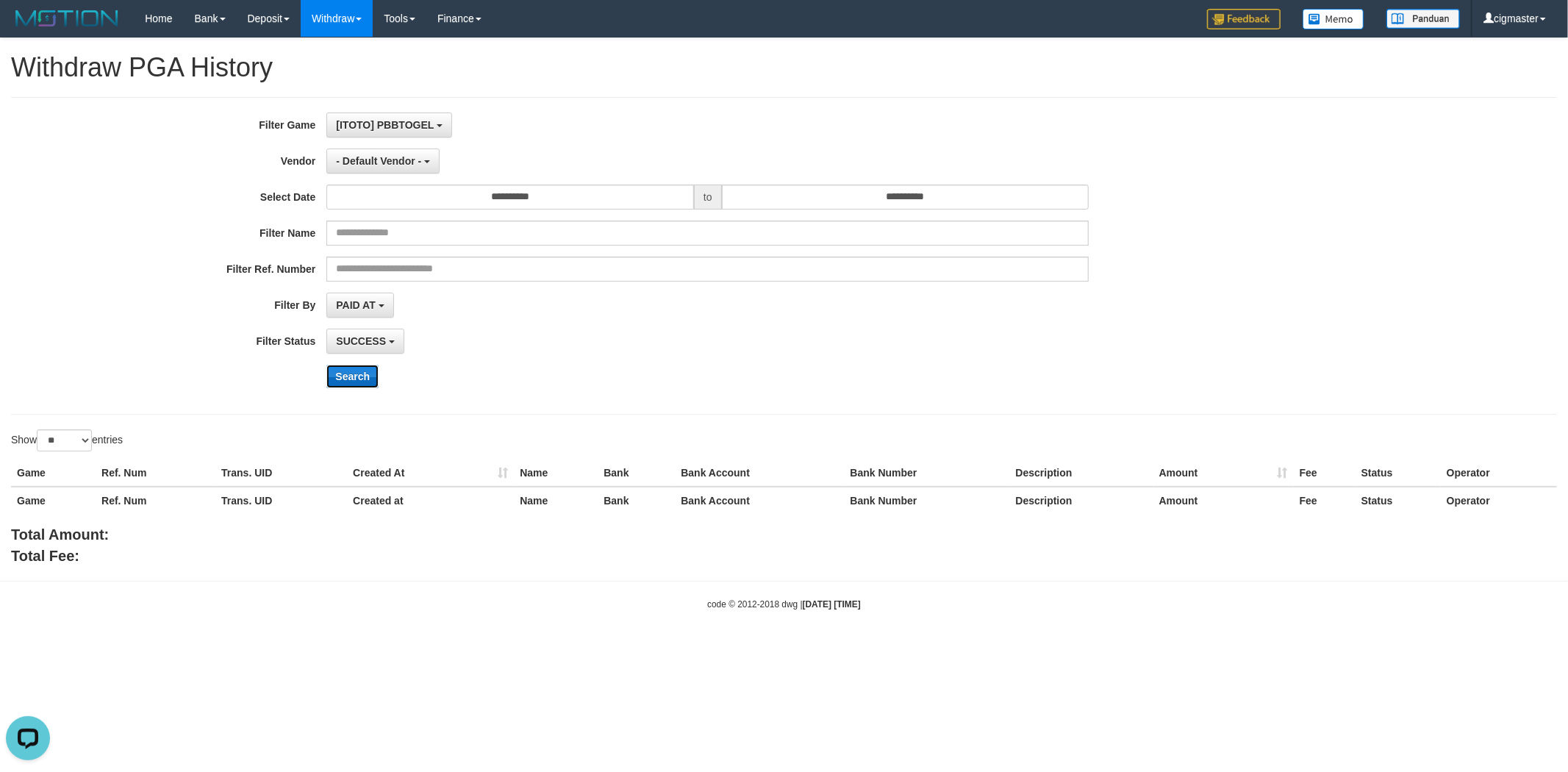 click on "Search" at bounding box center (352, 376) 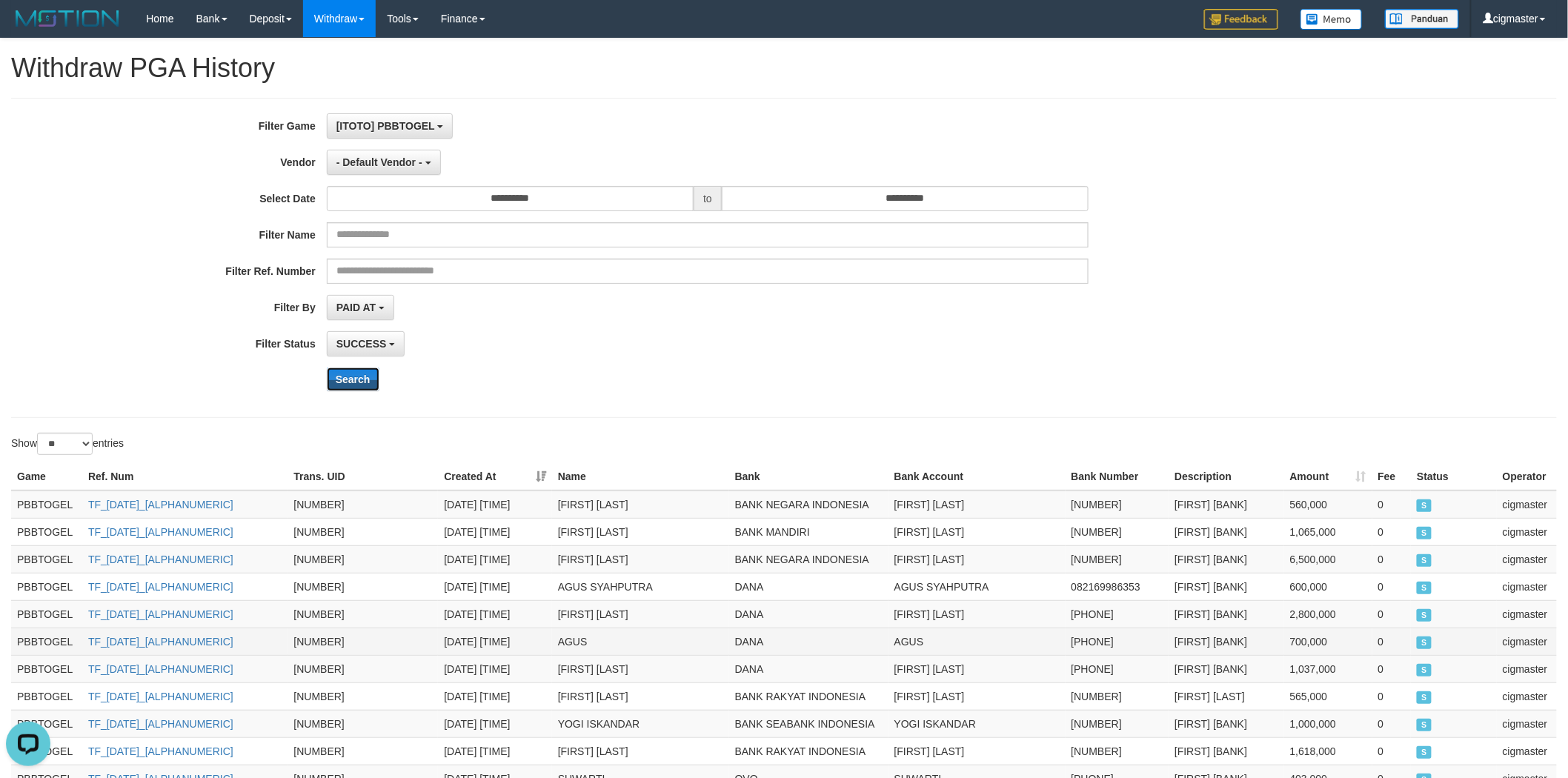 scroll, scrollTop: 82, scrollLeft: 0, axis: vertical 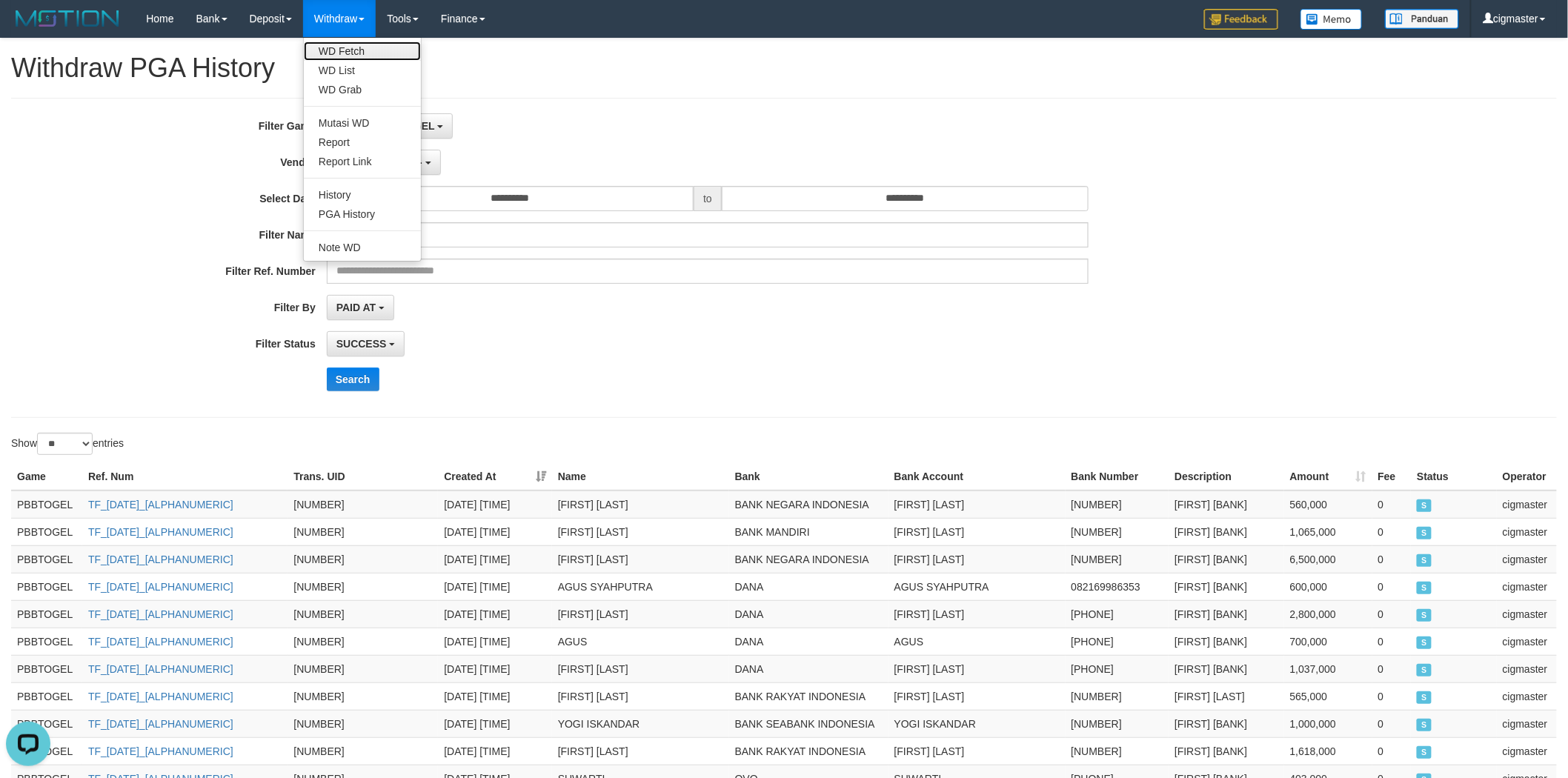 click on "WD Fetch" at bounding box center [362, 51] 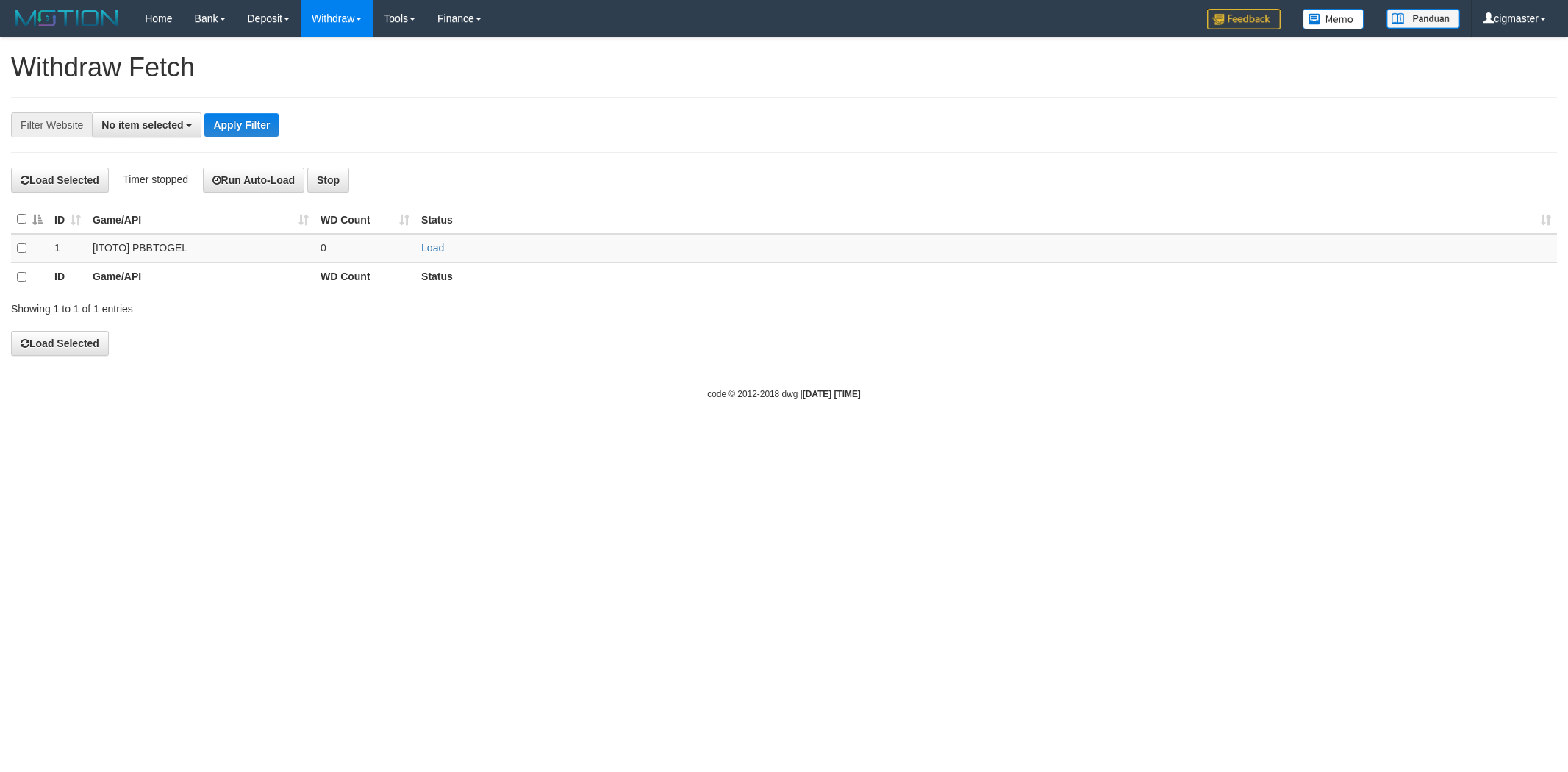 select 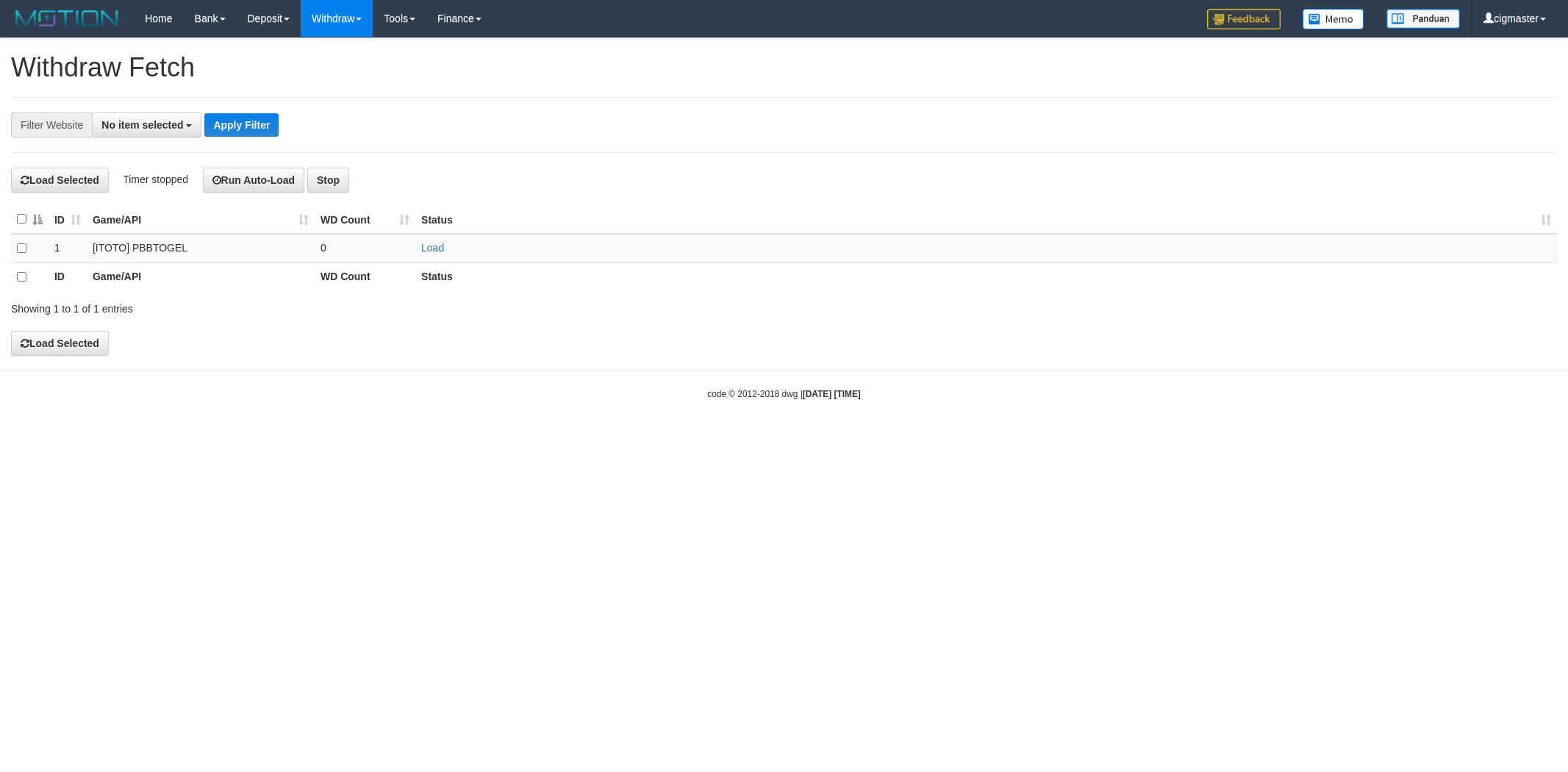 scroll, scrollTop: 0, scrollLeft: 0, axis: both 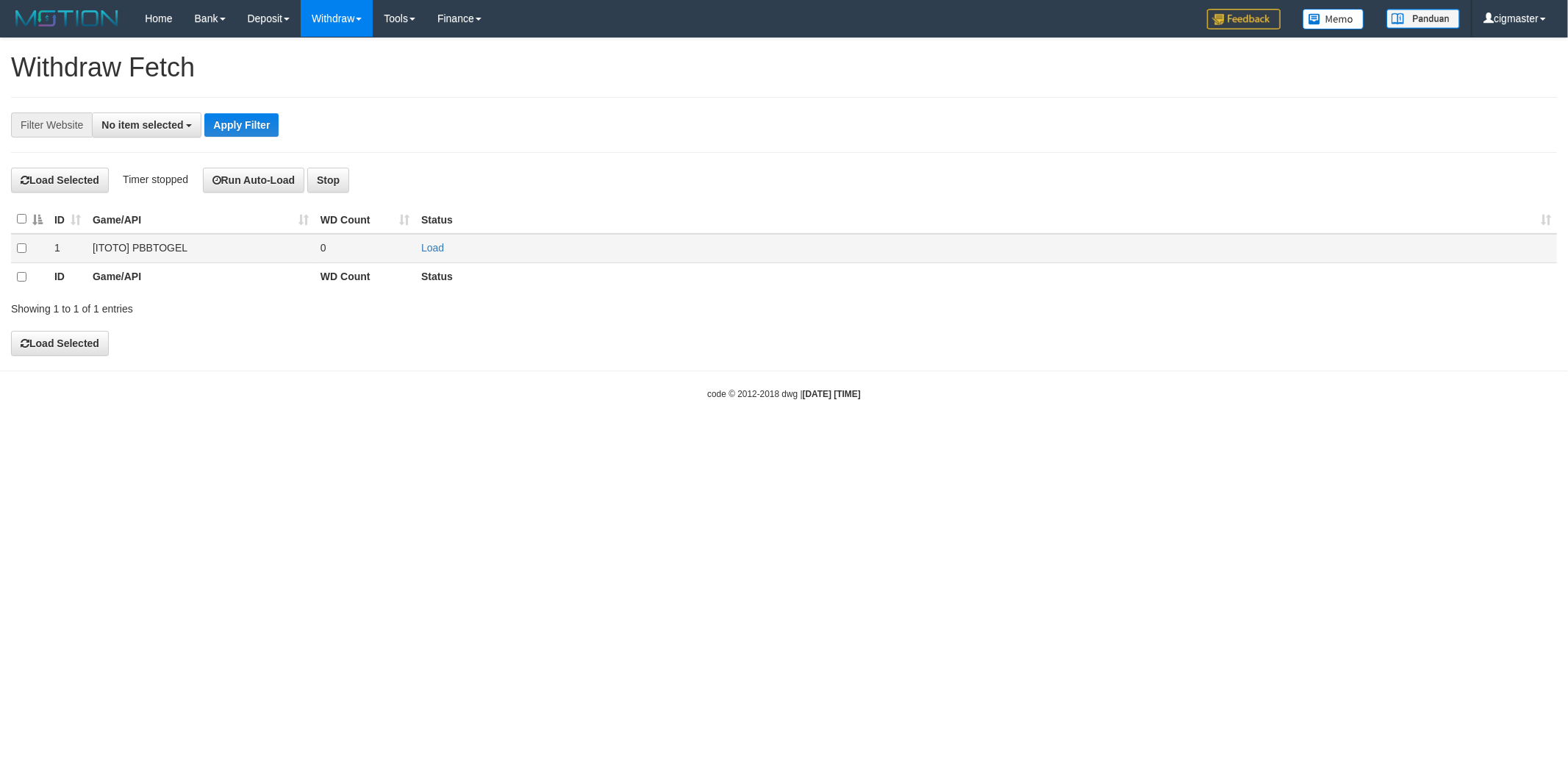 click on "Load" at bounding box center (986, 248) 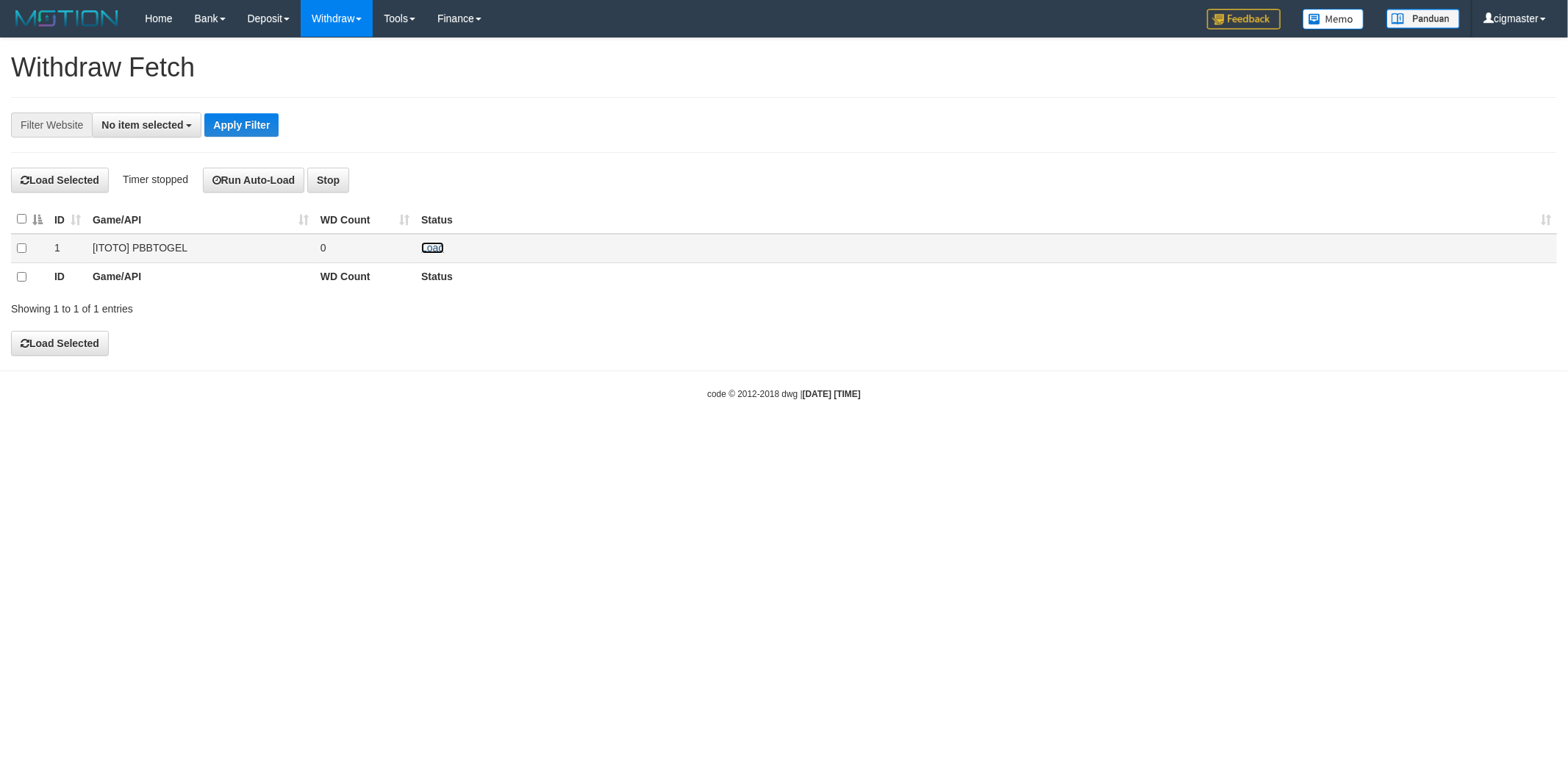 click on "Load" at bounding box center (432, 248) 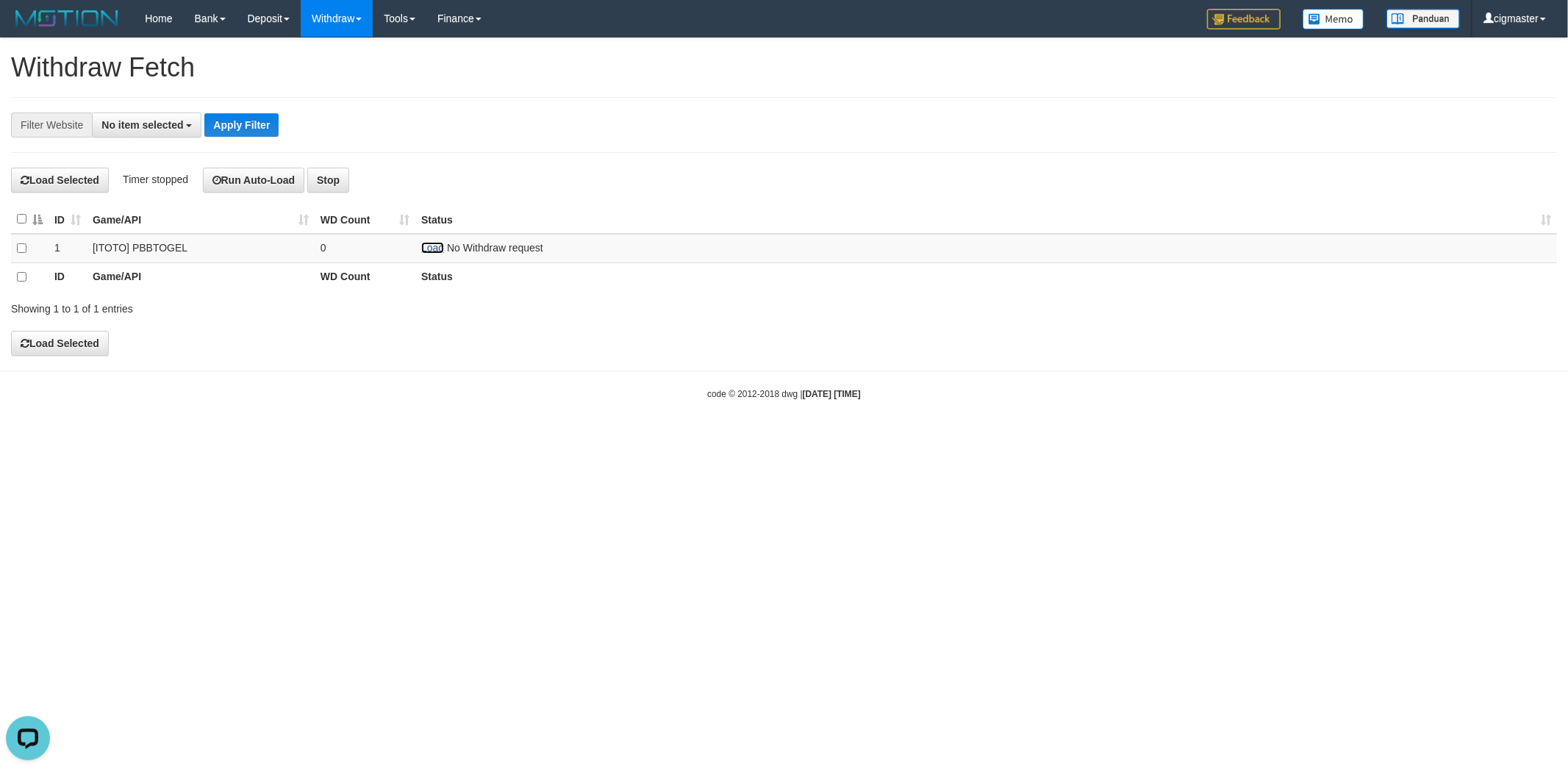scroll, scrollTop: 0, scrollLeft: 0, axis: both 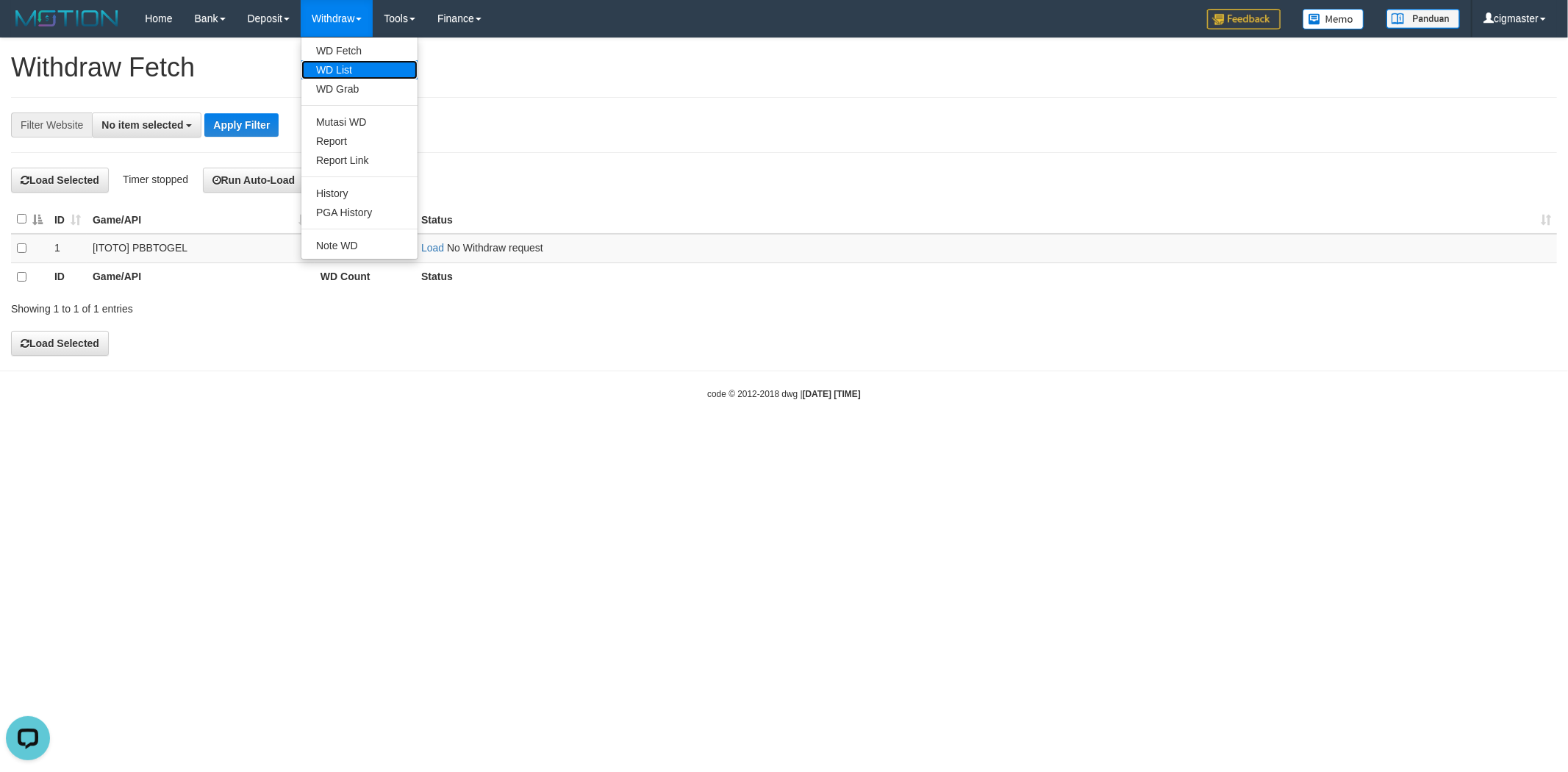 click on "WD List" at bounding box center (359, 70) 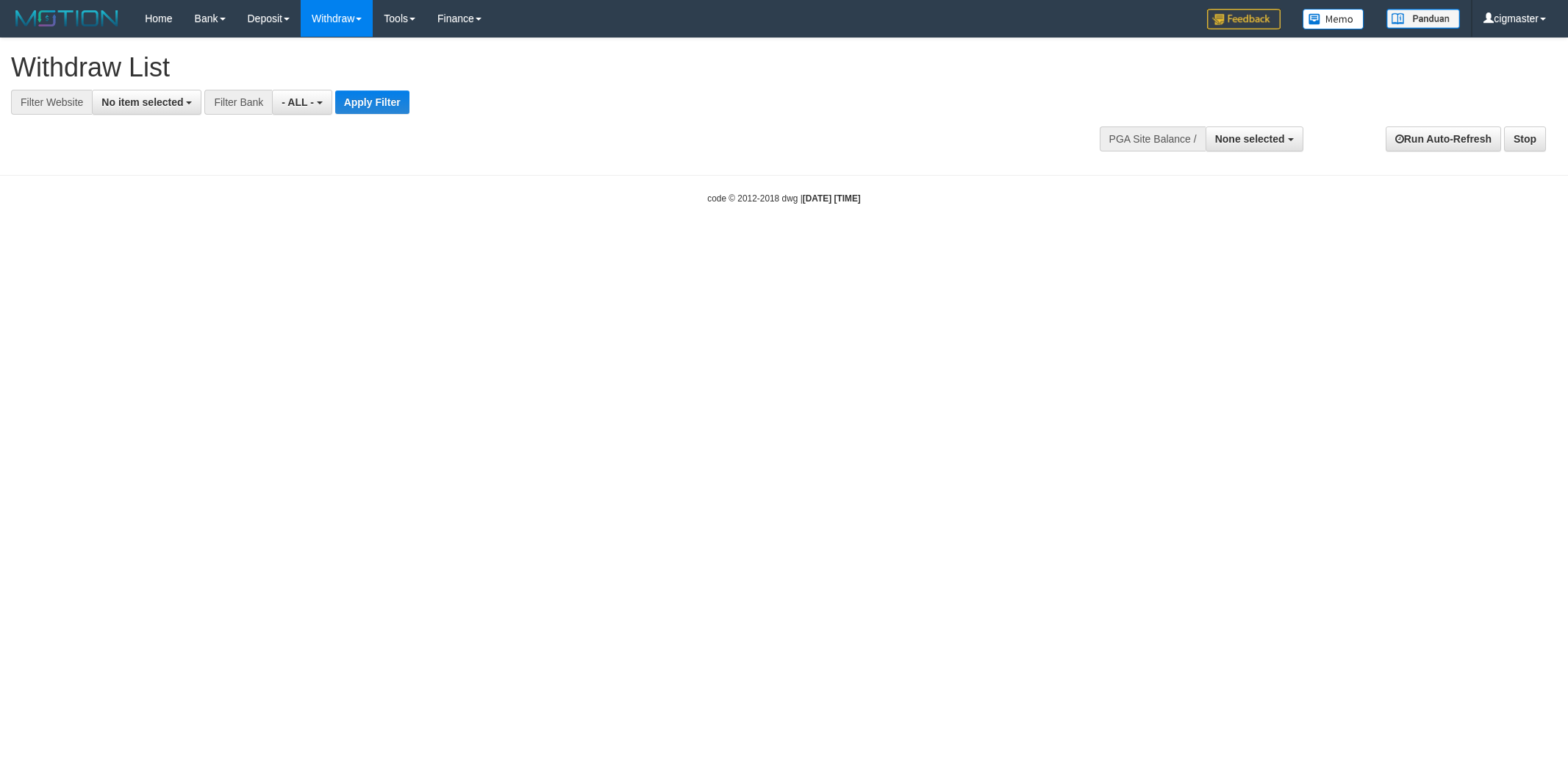 select 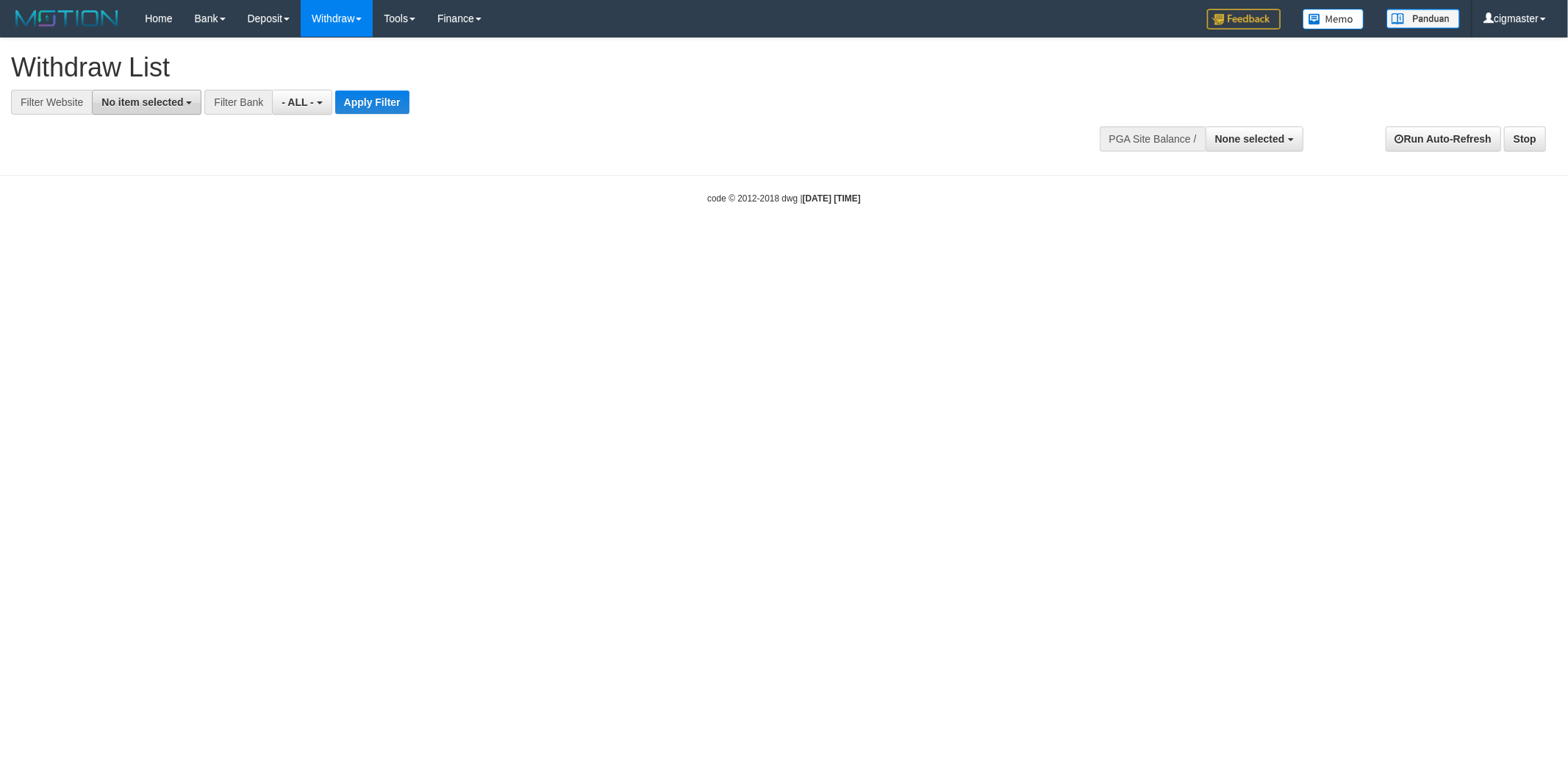 click on "No item selected" at bounding box center (146, 102) 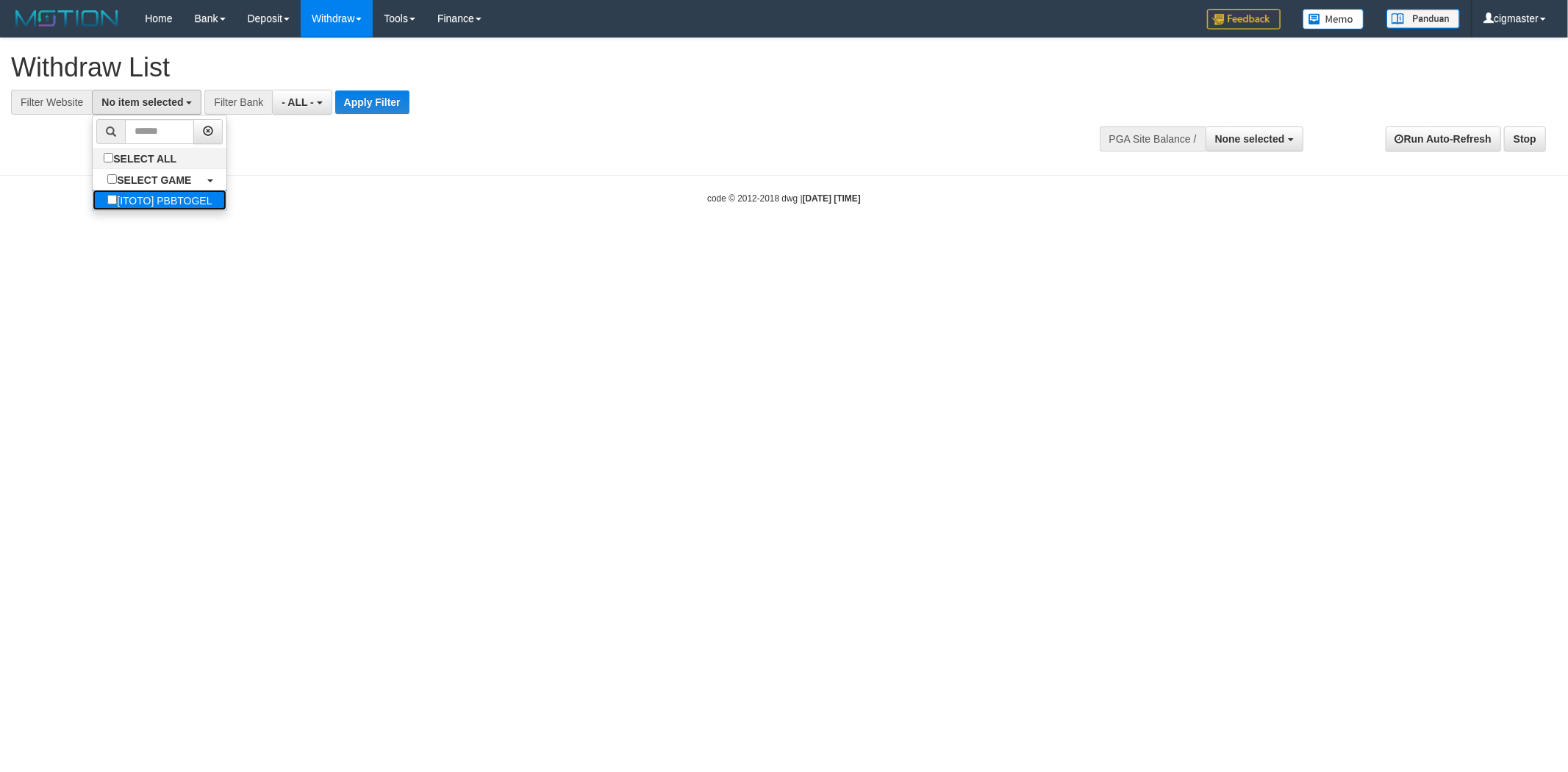 click on "[ITOTO] PBBTOGEL" at bounding box center [160, 200] 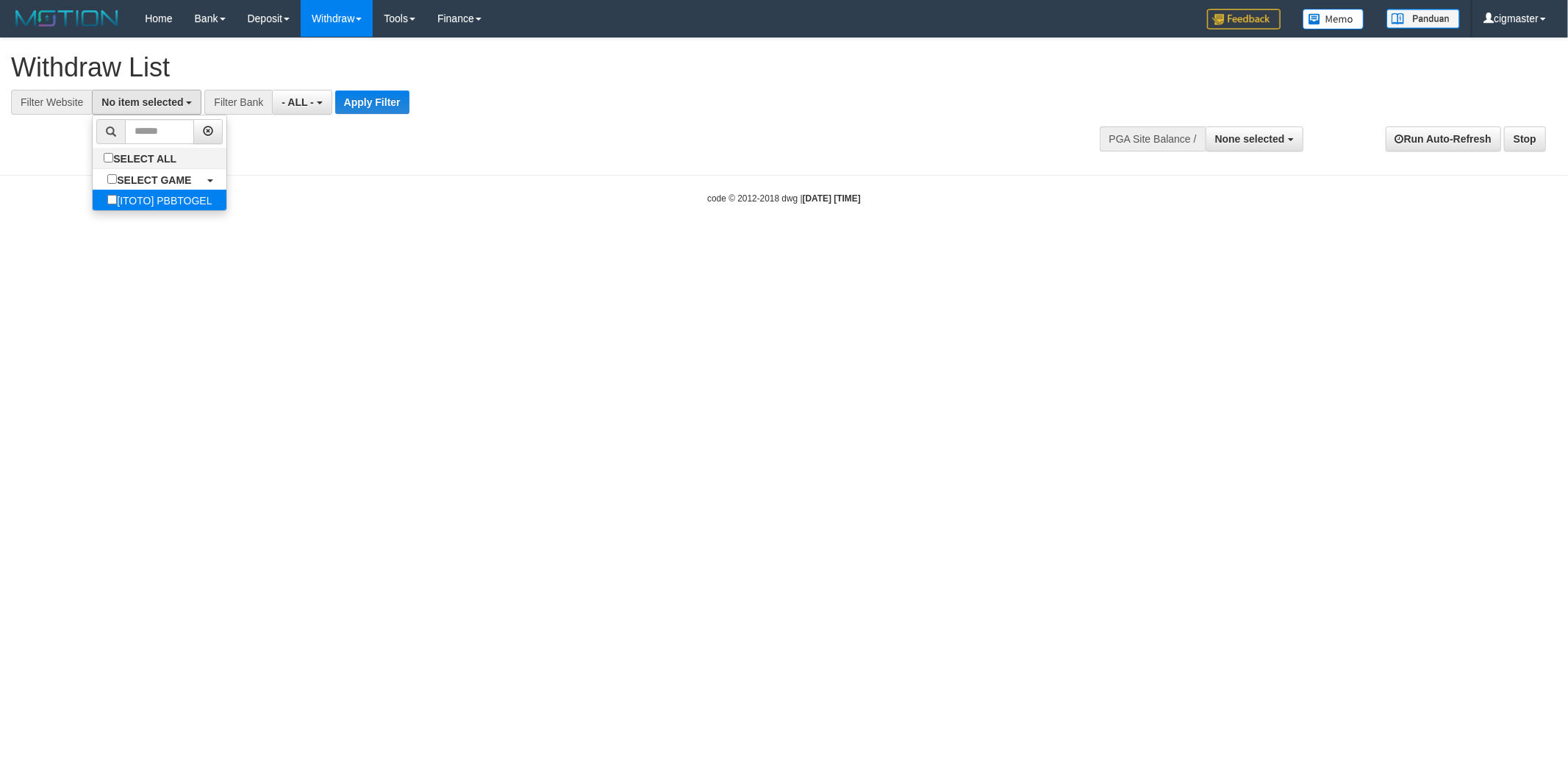 select on "****" 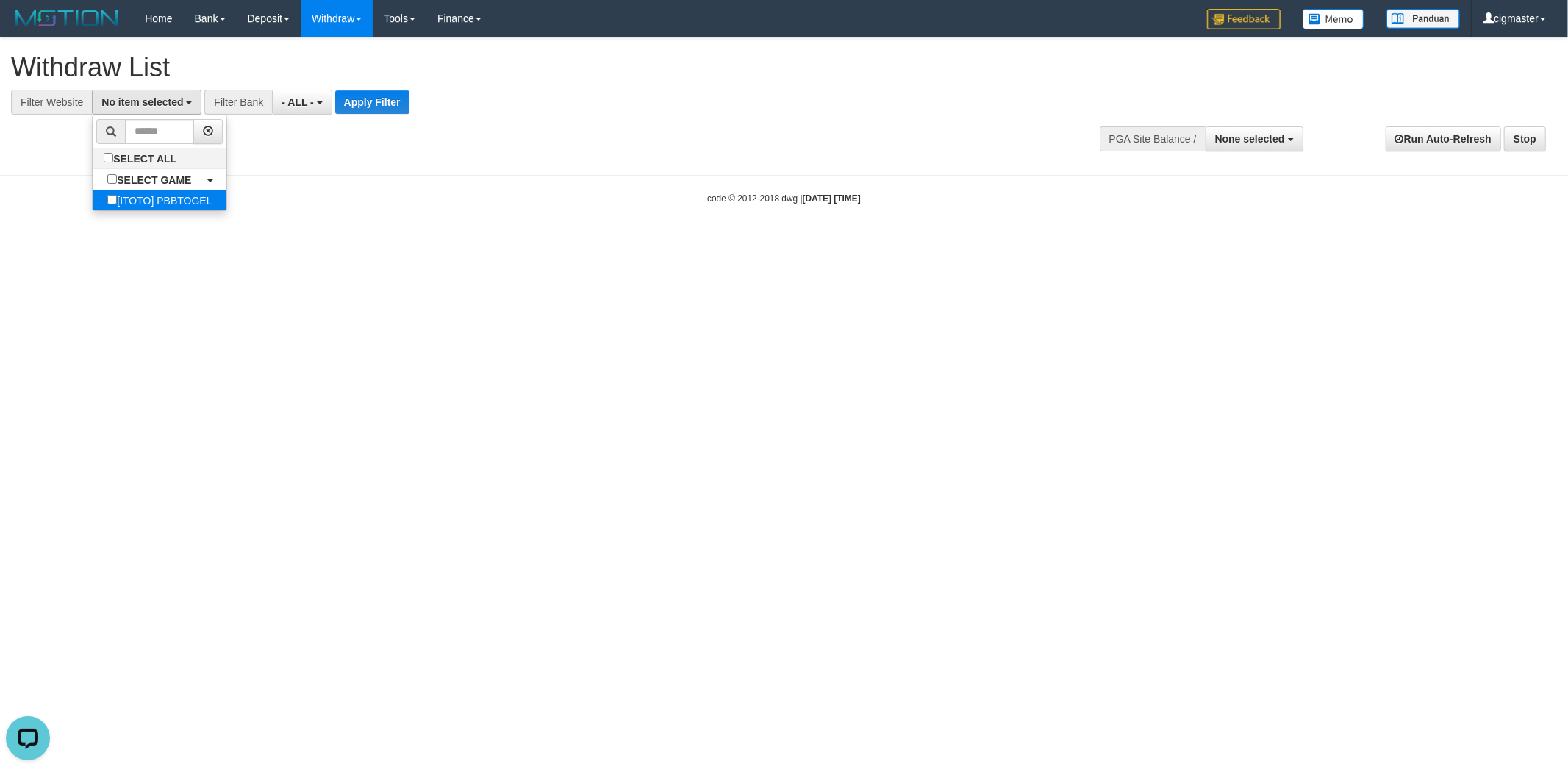 scroll, scrollTop: 0, scrollLeft: 0, axis: both 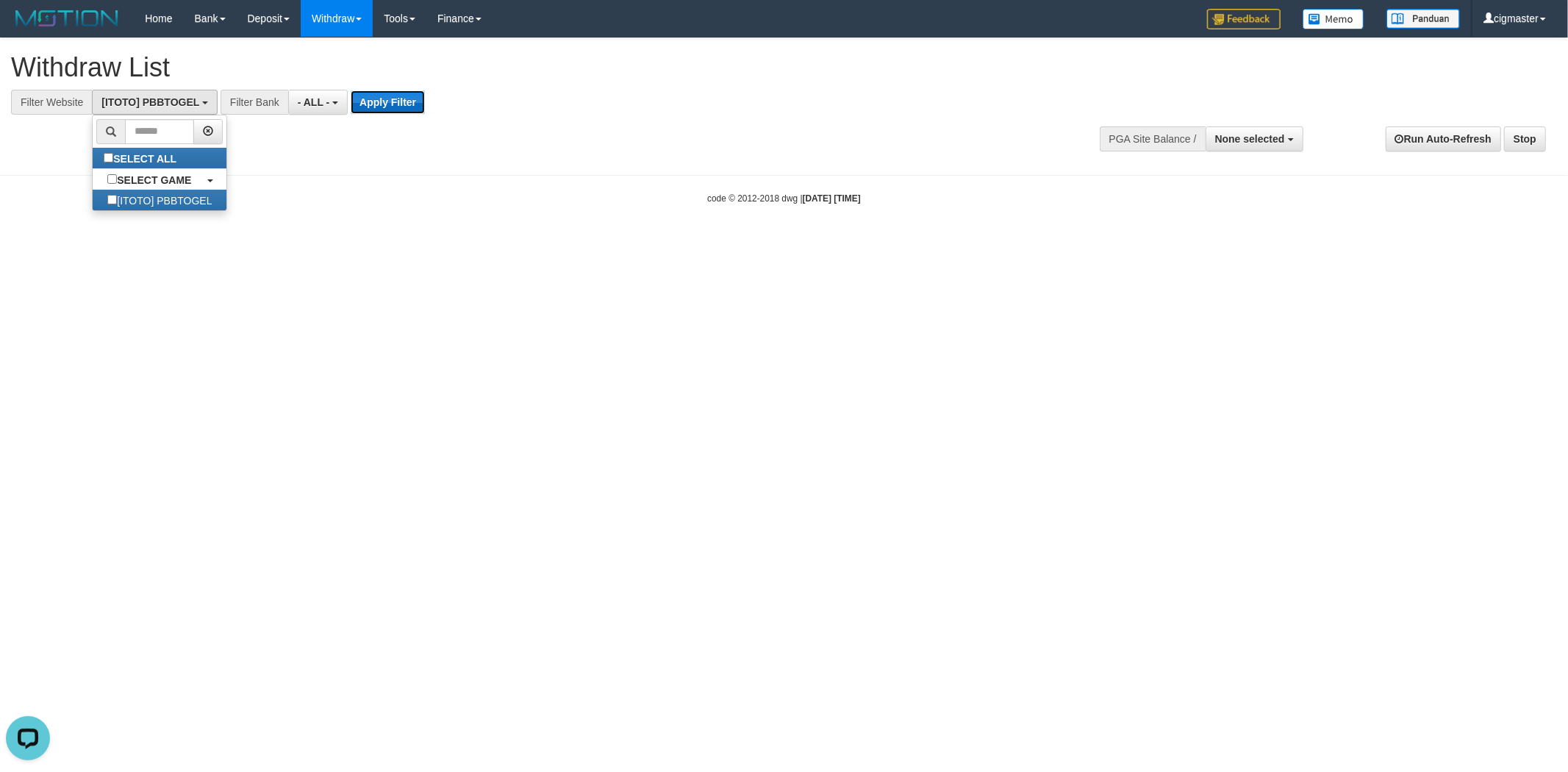 click on "Apply Filter" at bounding box center (387, 102) 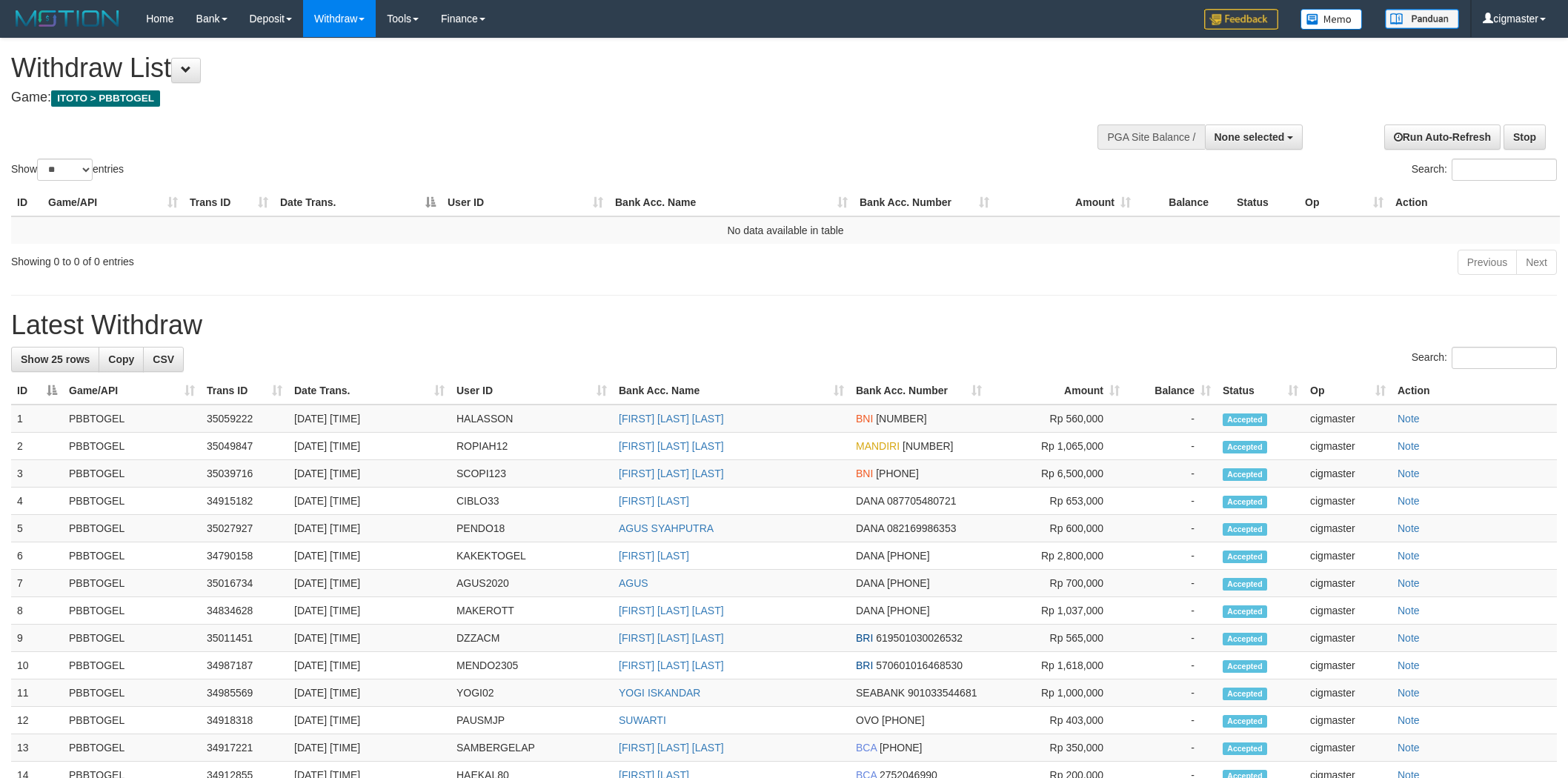 select 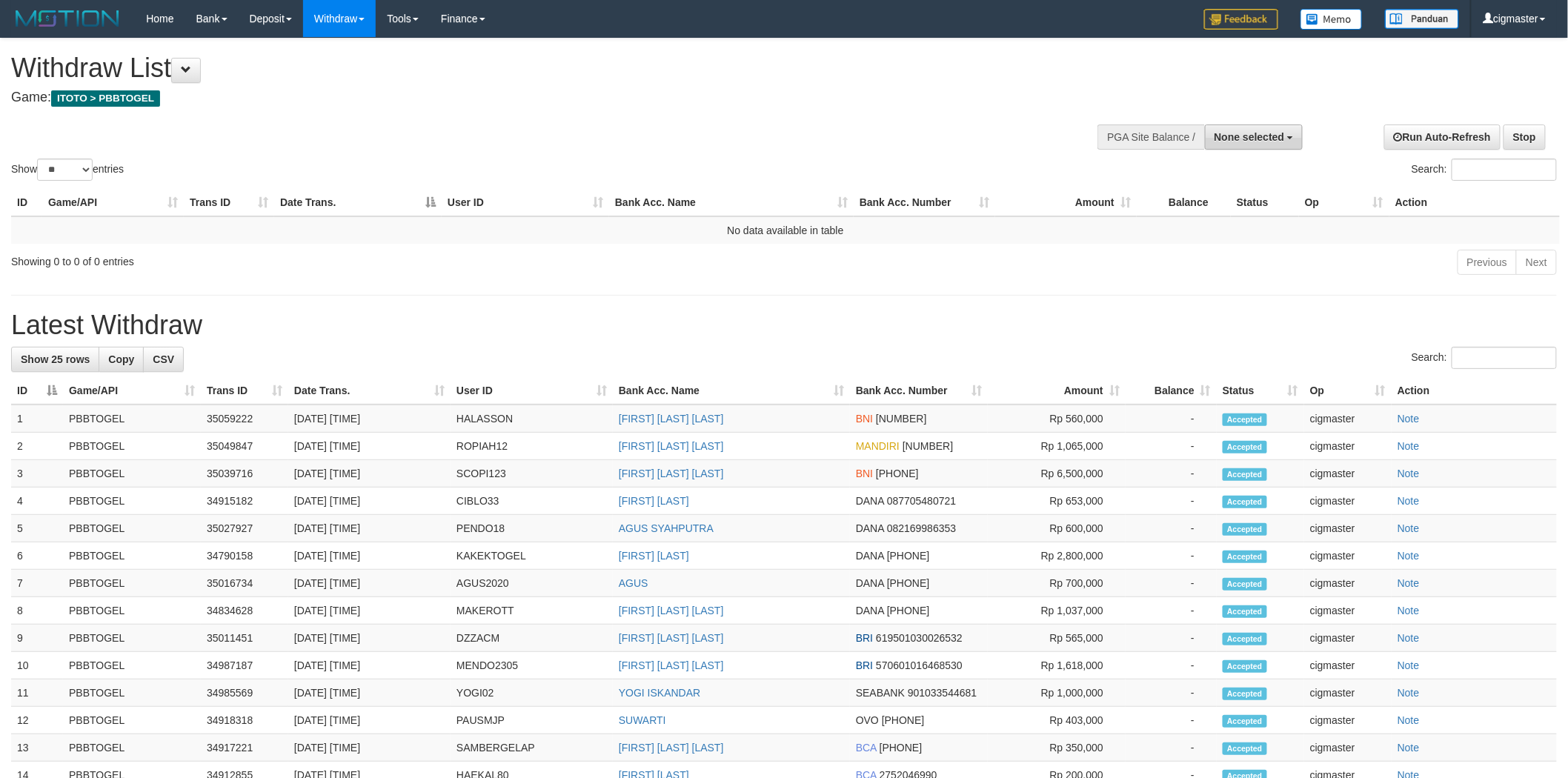 click on "None selected" at bounding box center (1249, 137) 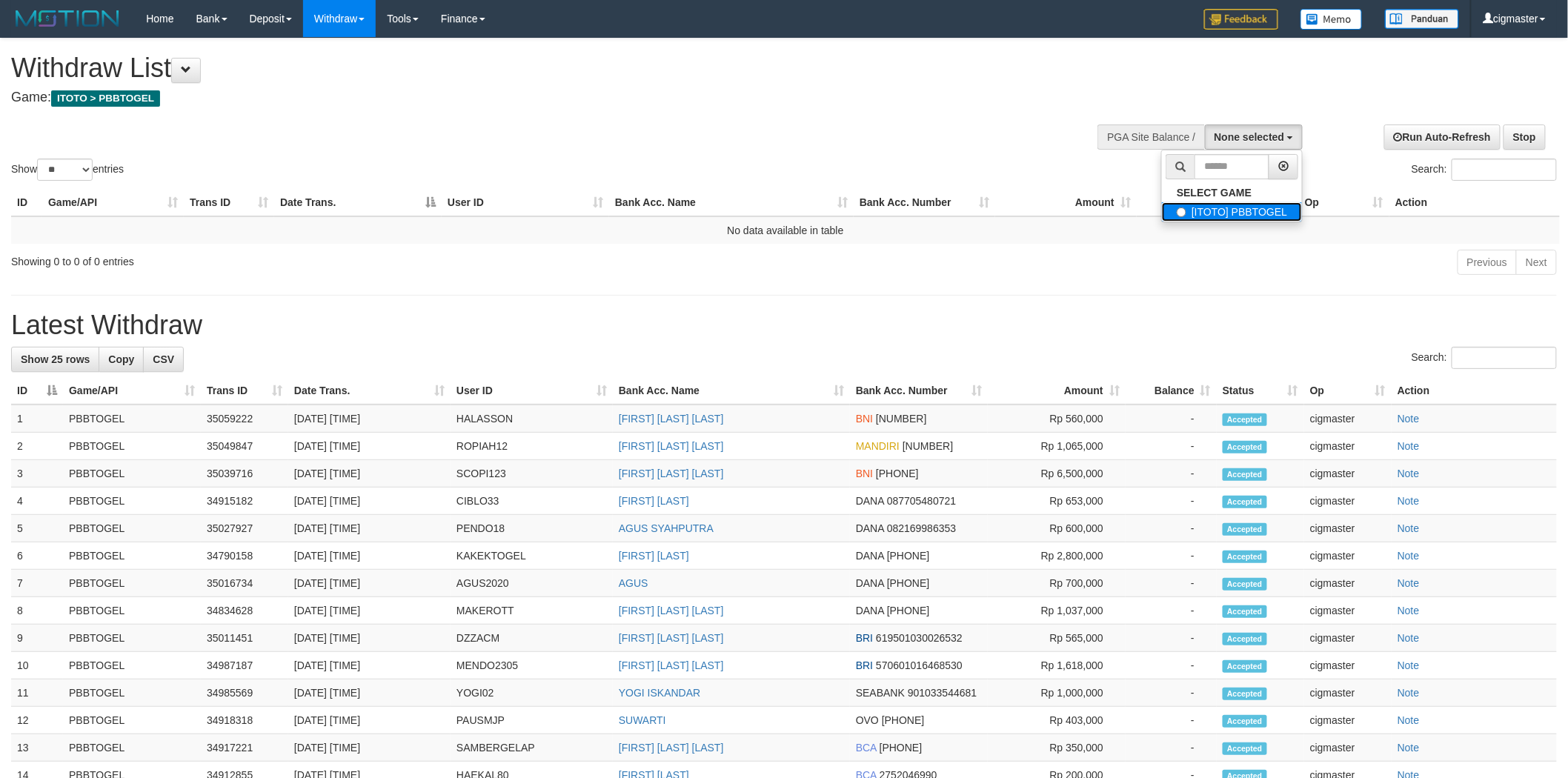 click on "[ITOTO] PBBTOGEL" at bounding box center [1232, 212] 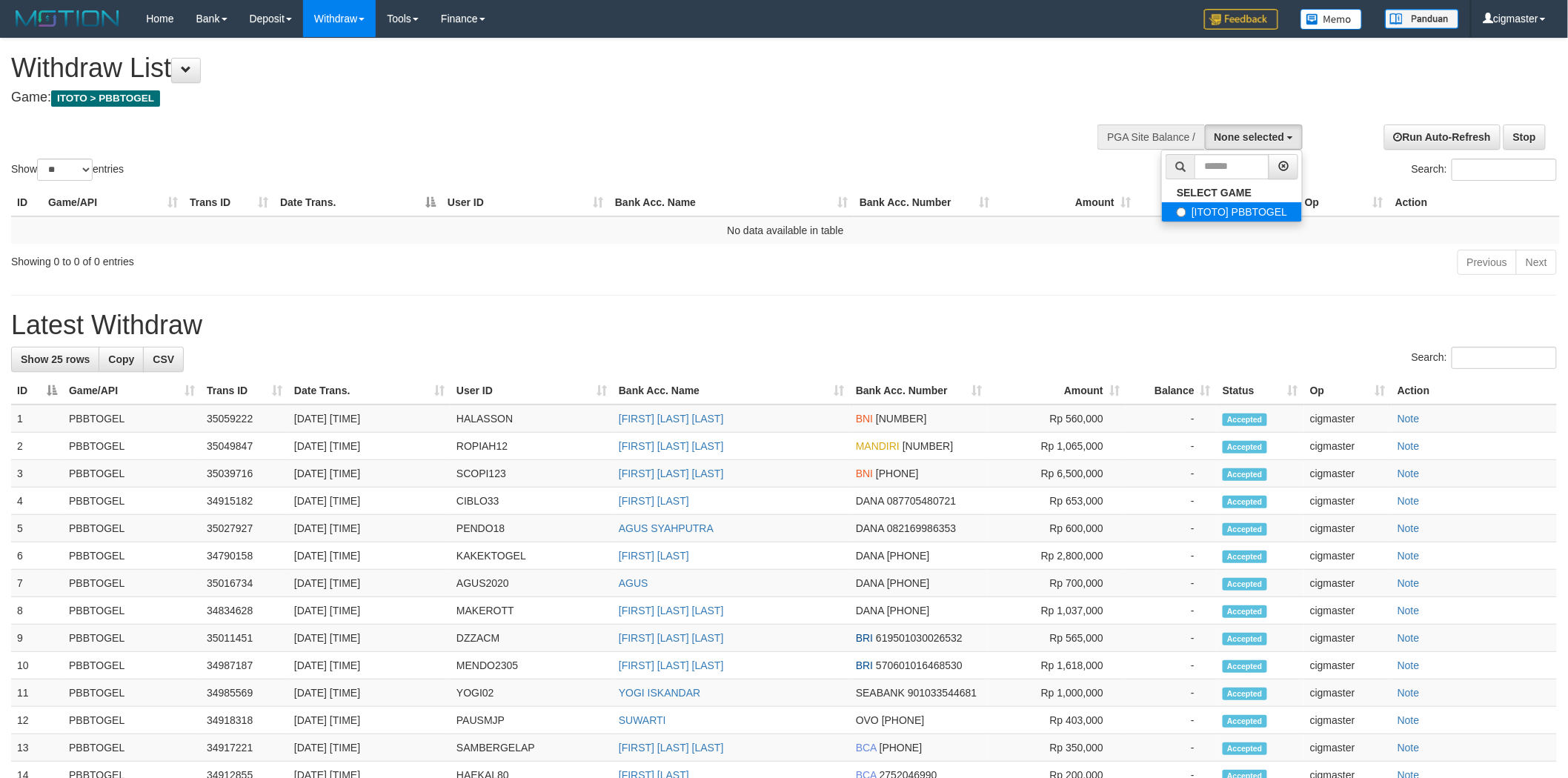 select on "****" 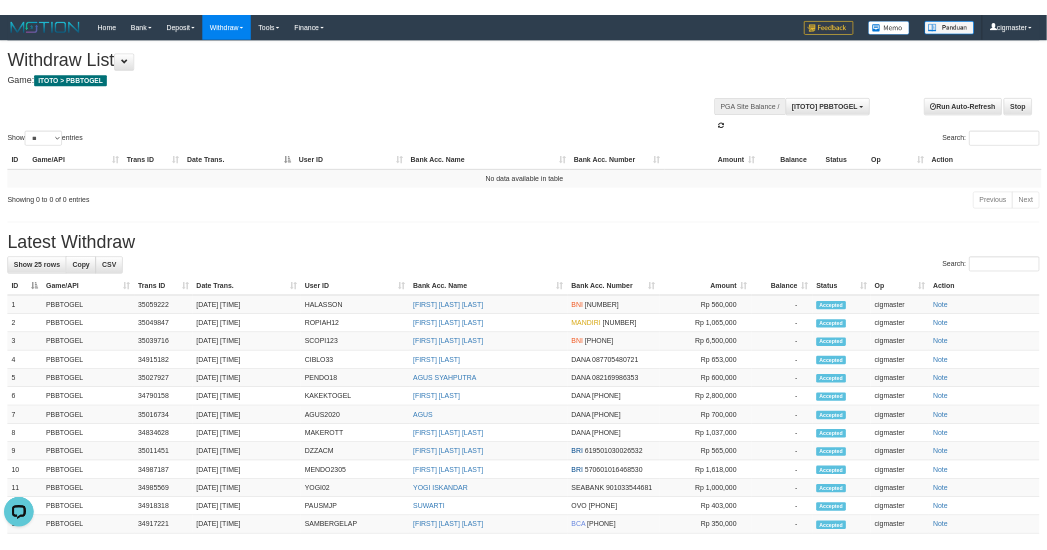 scroll, scrollTop: 0, scrollLeft: 0, axis: both 